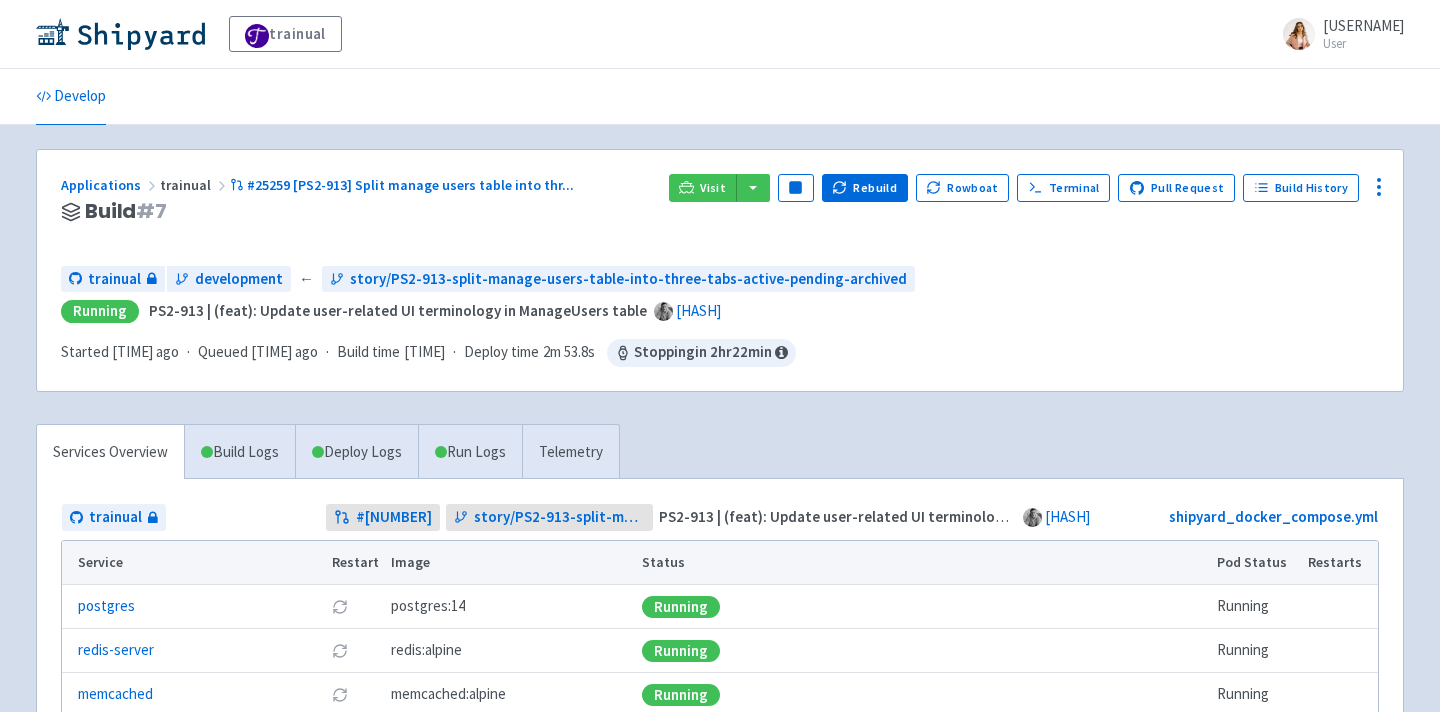 scroll, scrollTop: 0, scrollLeft: 0, axis: both 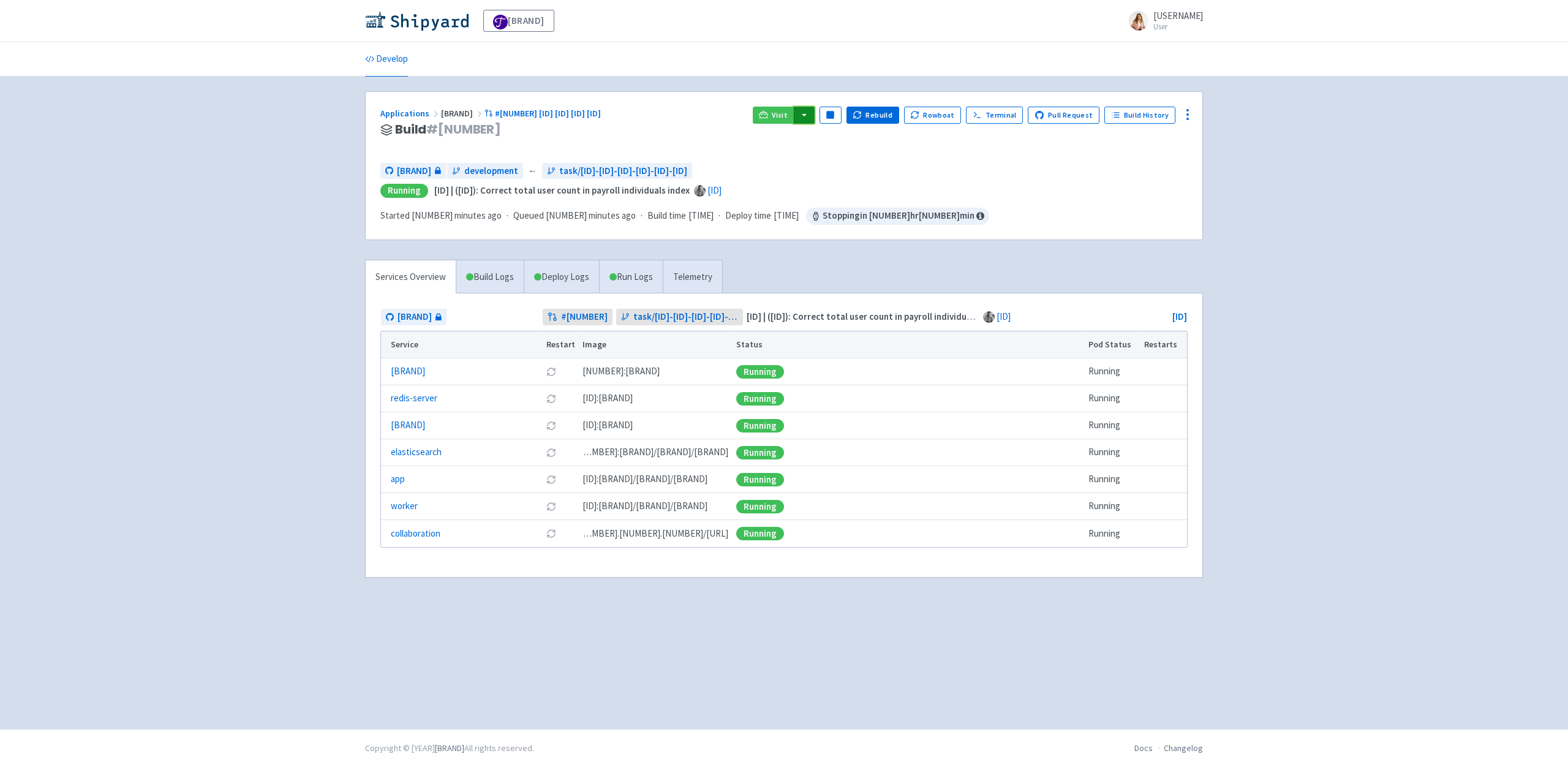 click at bounding box center (804, 115) 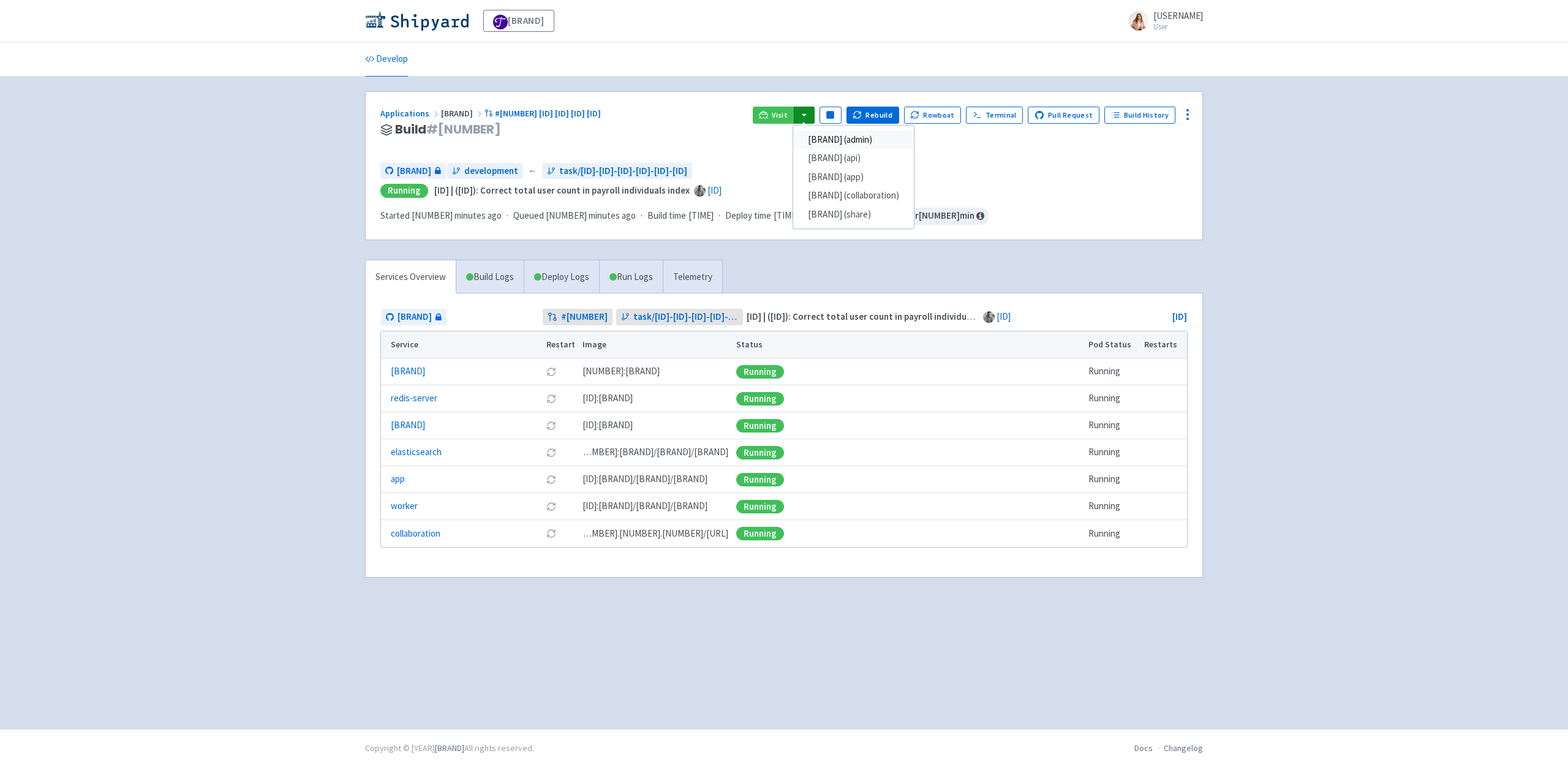 click on "trainual (admin)" at bounding box center [853, 140] 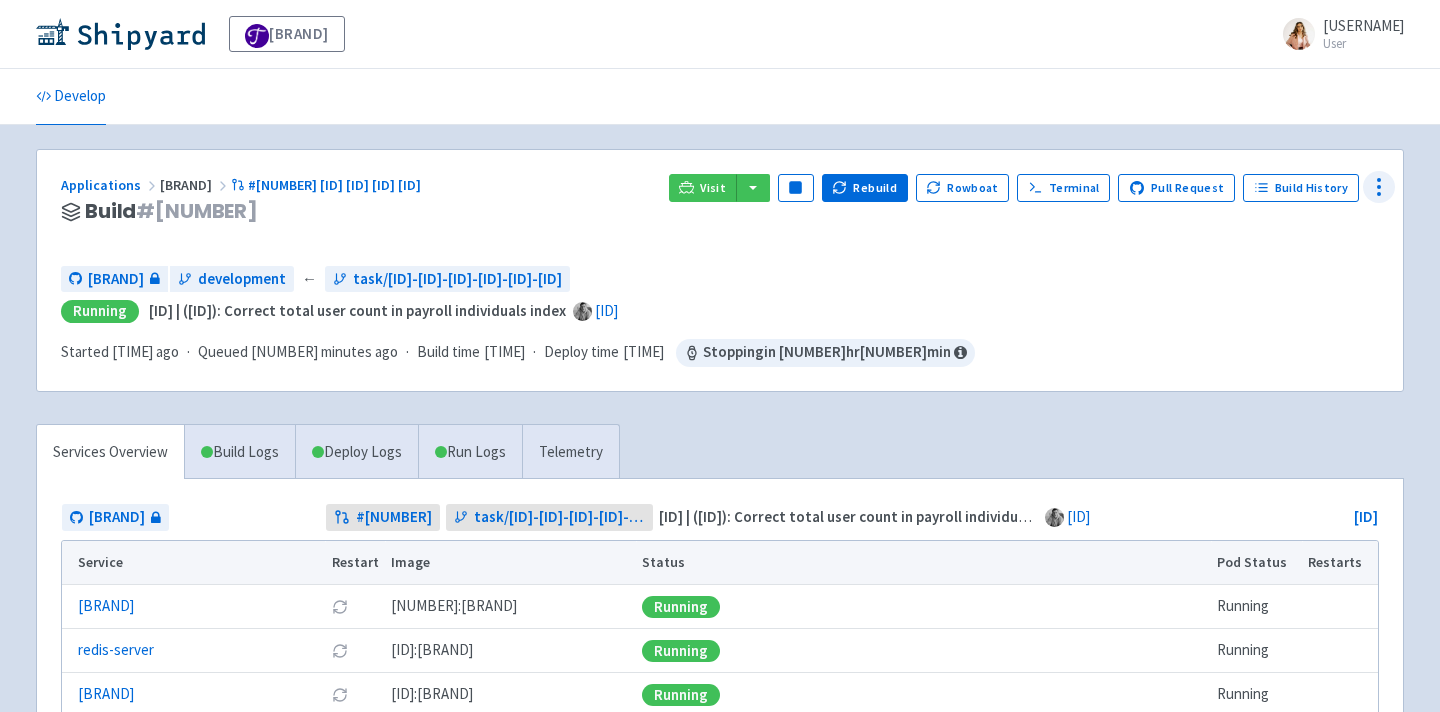click at bounding box center [1379, 187] 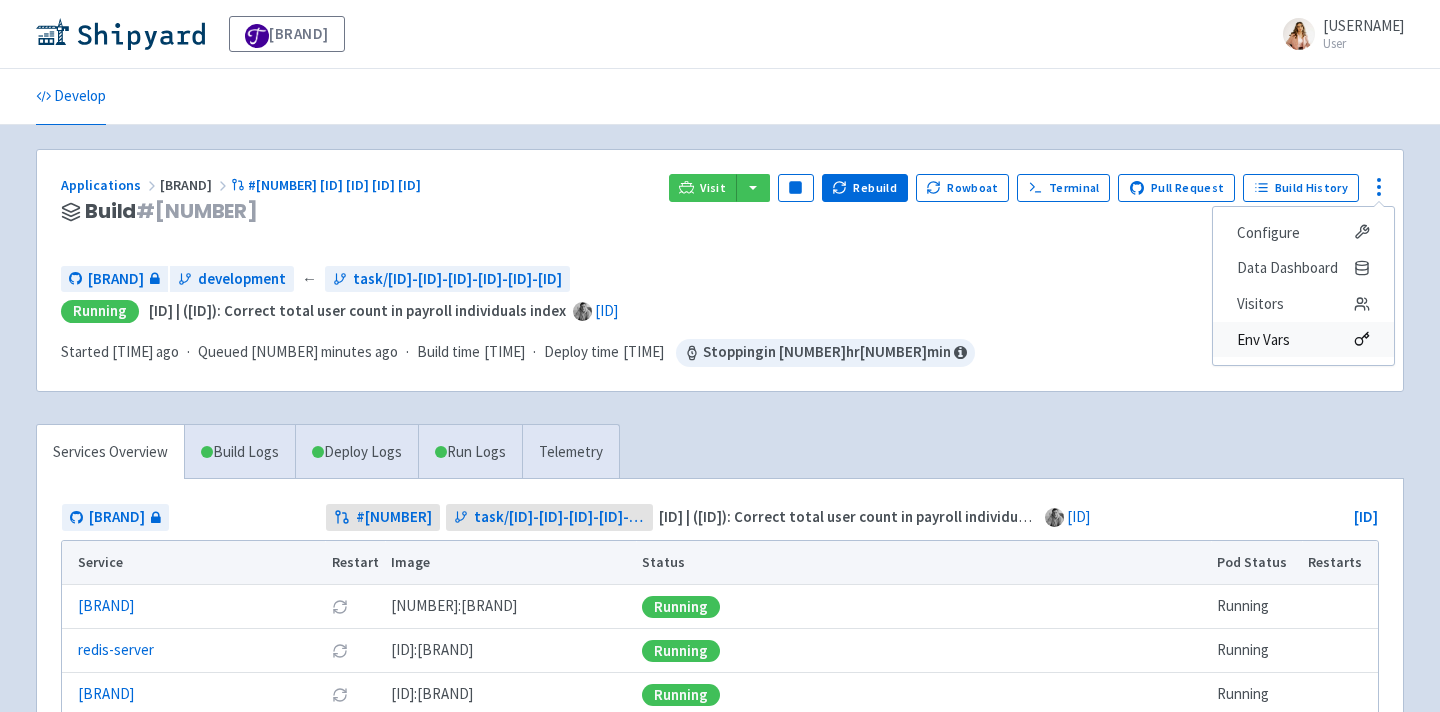 click on "Env Vars" at bounding box center [1263, 340] 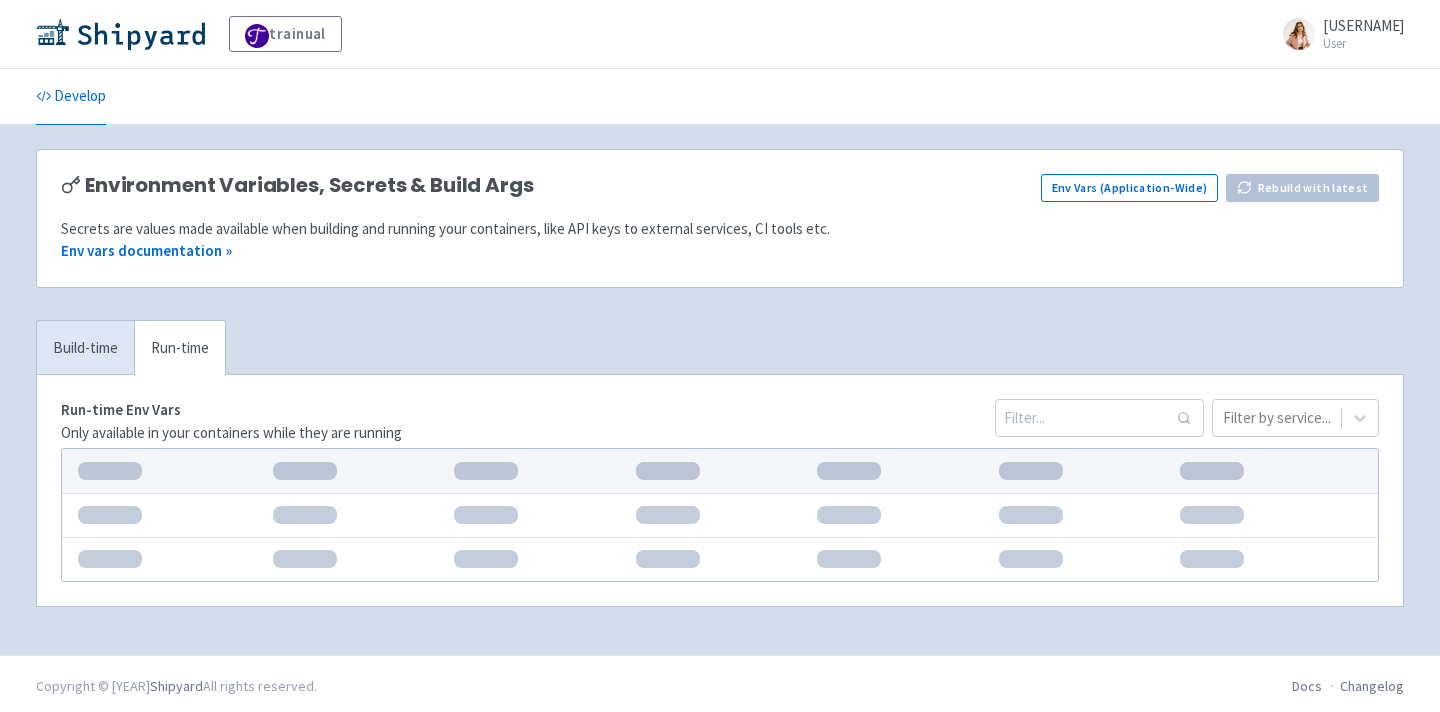 scroll, scrollTop: 0, scrollLeft: 0, axis: both 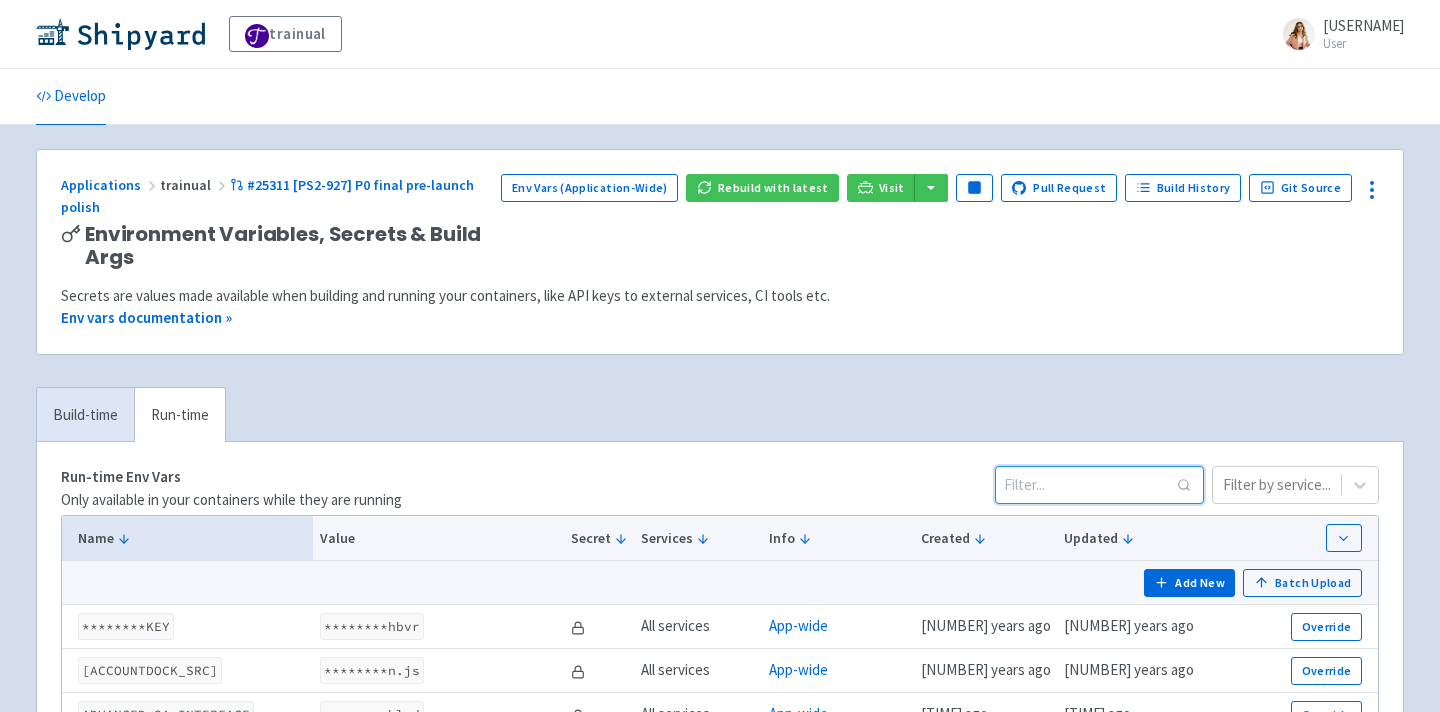 click at bounding box center (1099, 485) 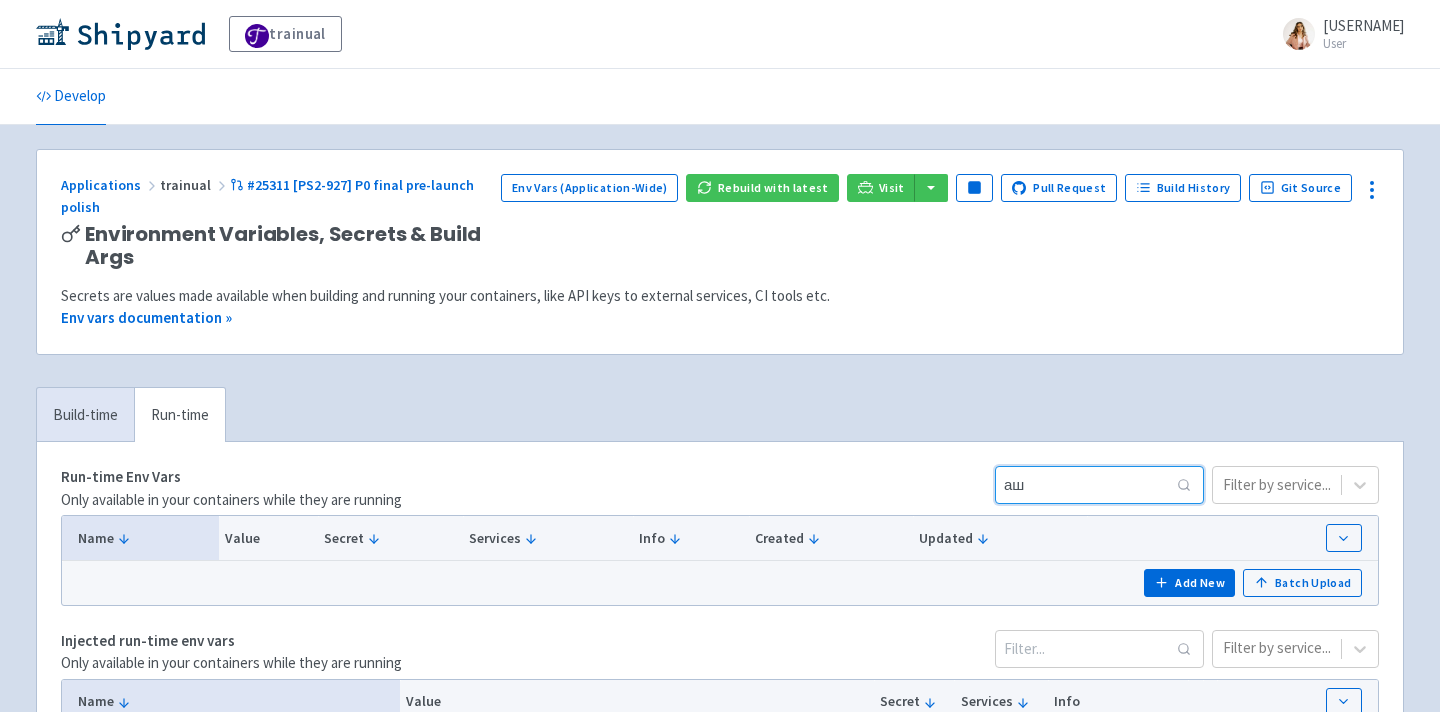 type on "а" 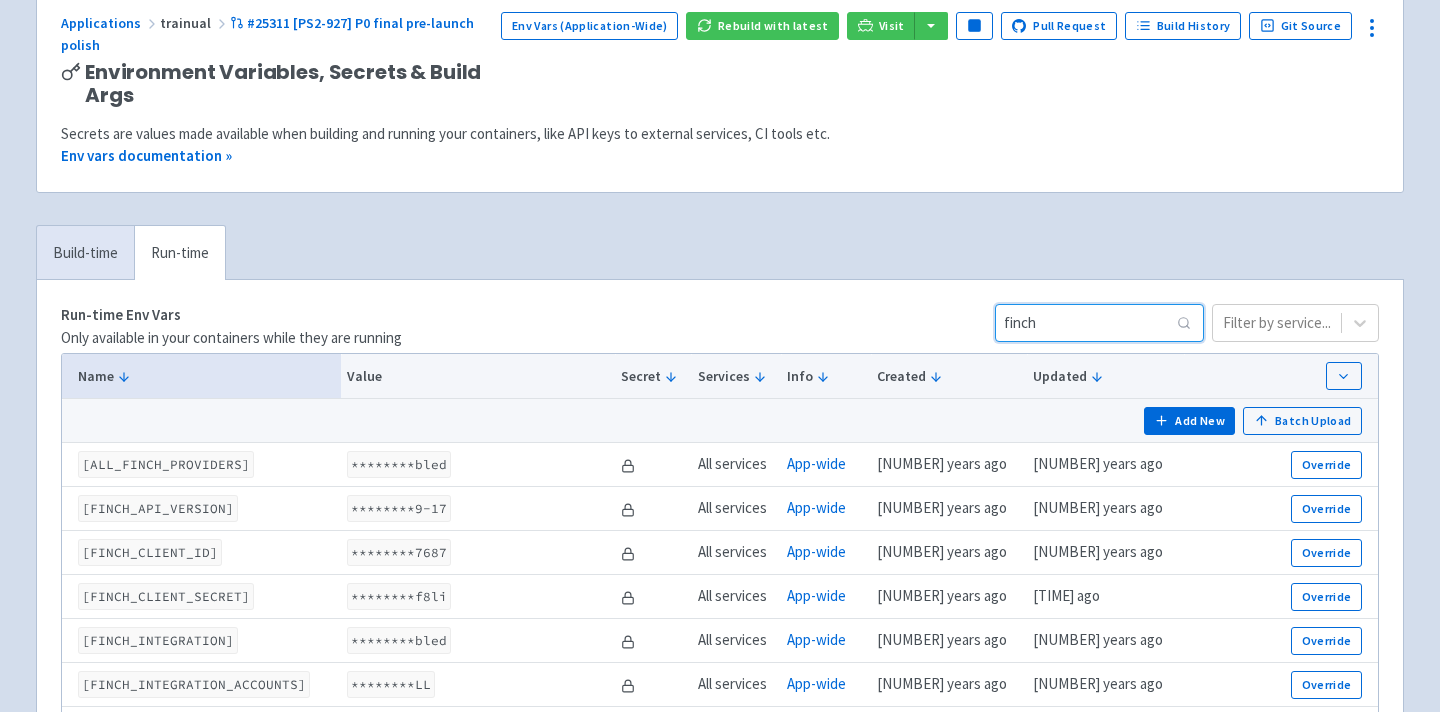 scroll, scrollTop: 232, scrollLeft: 0, axis: vertical 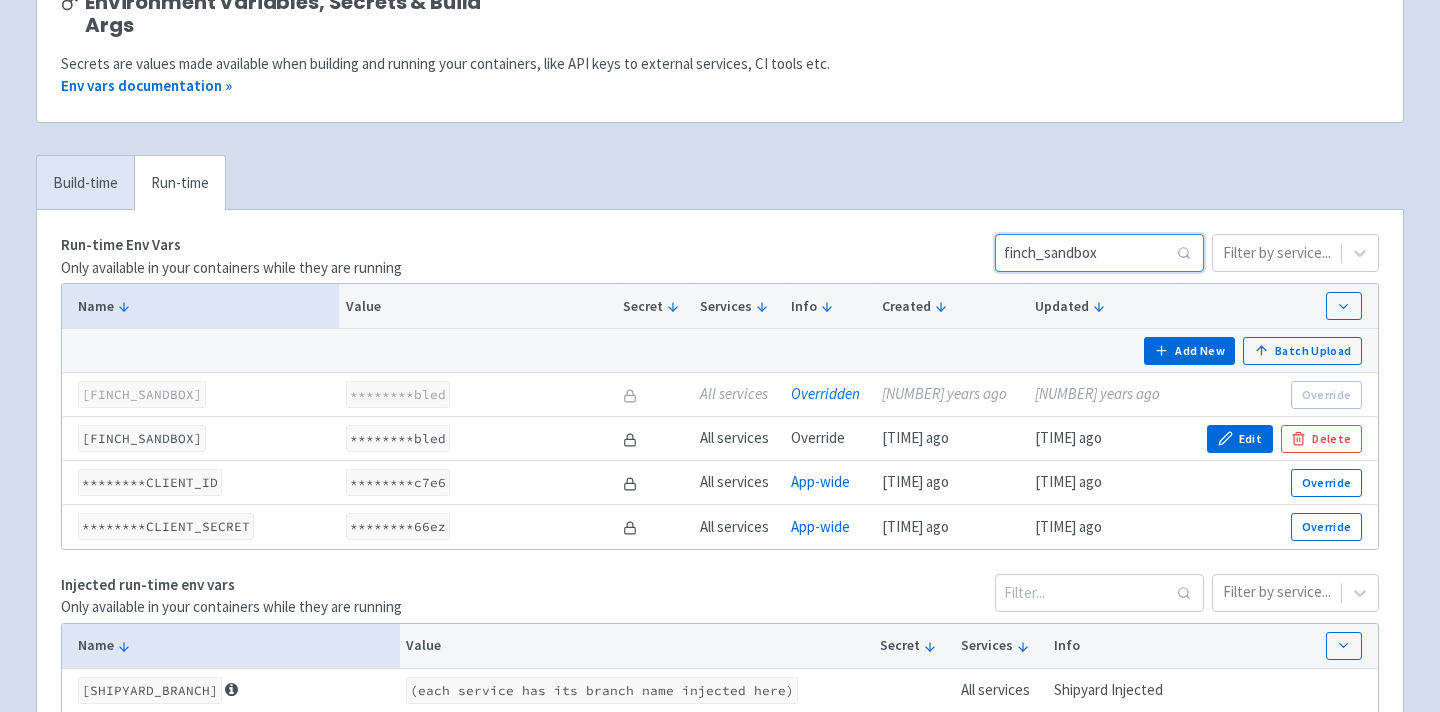 type on "finch_sandbox" 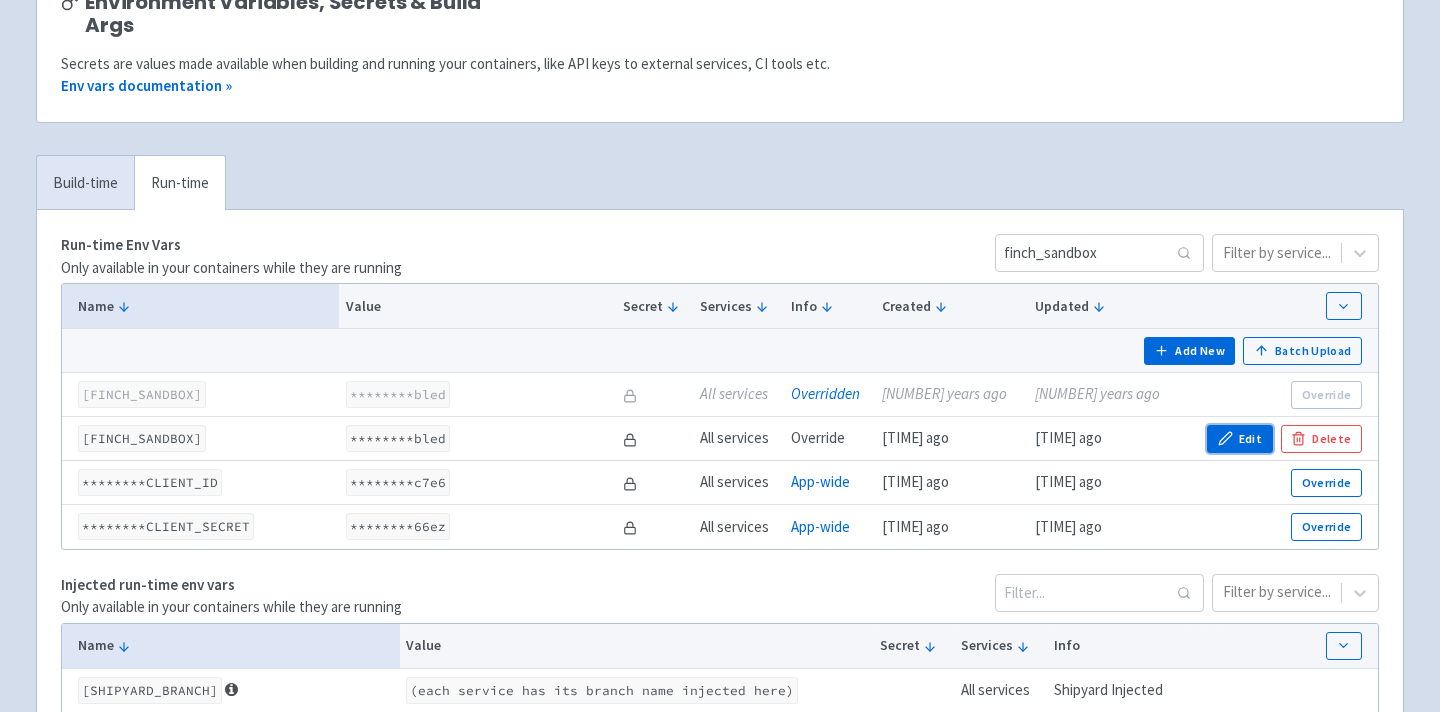 click on "Edit" at bounding box center (1240, 439) 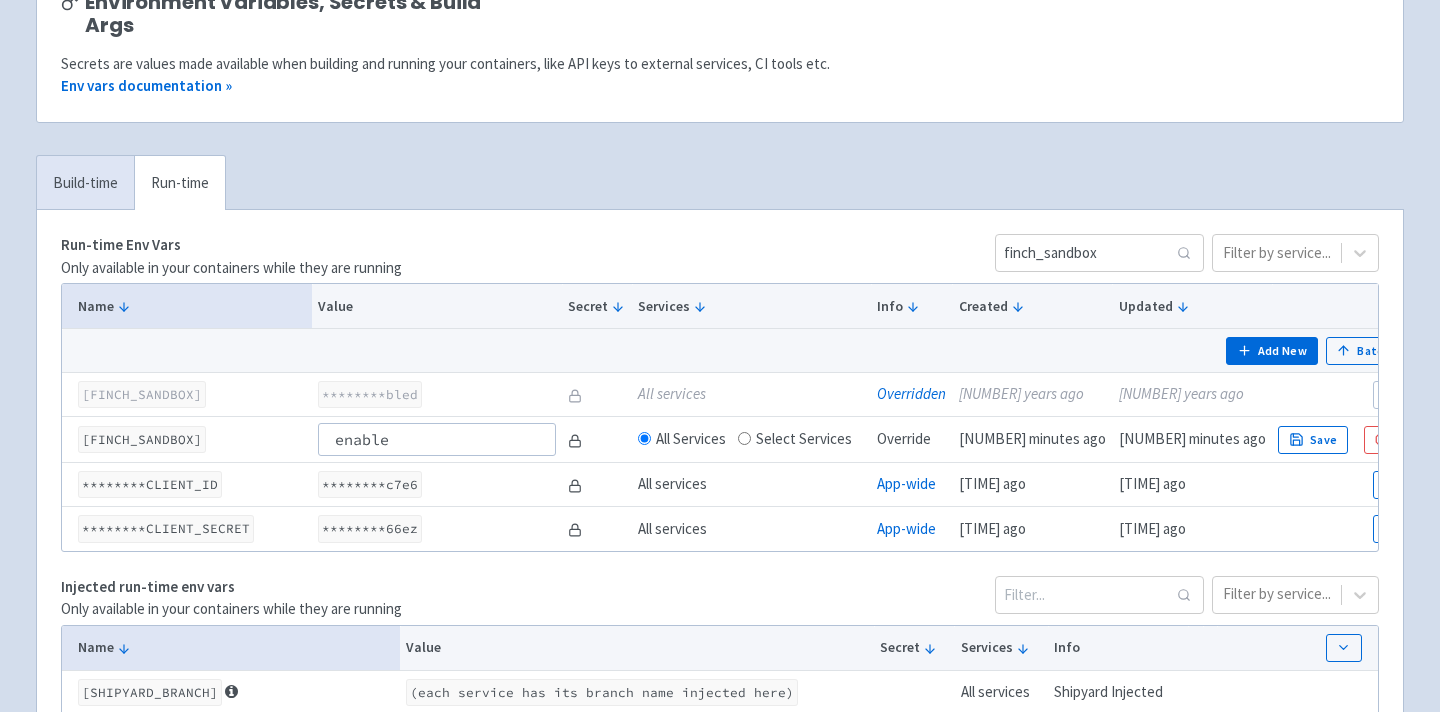type on "enabled" 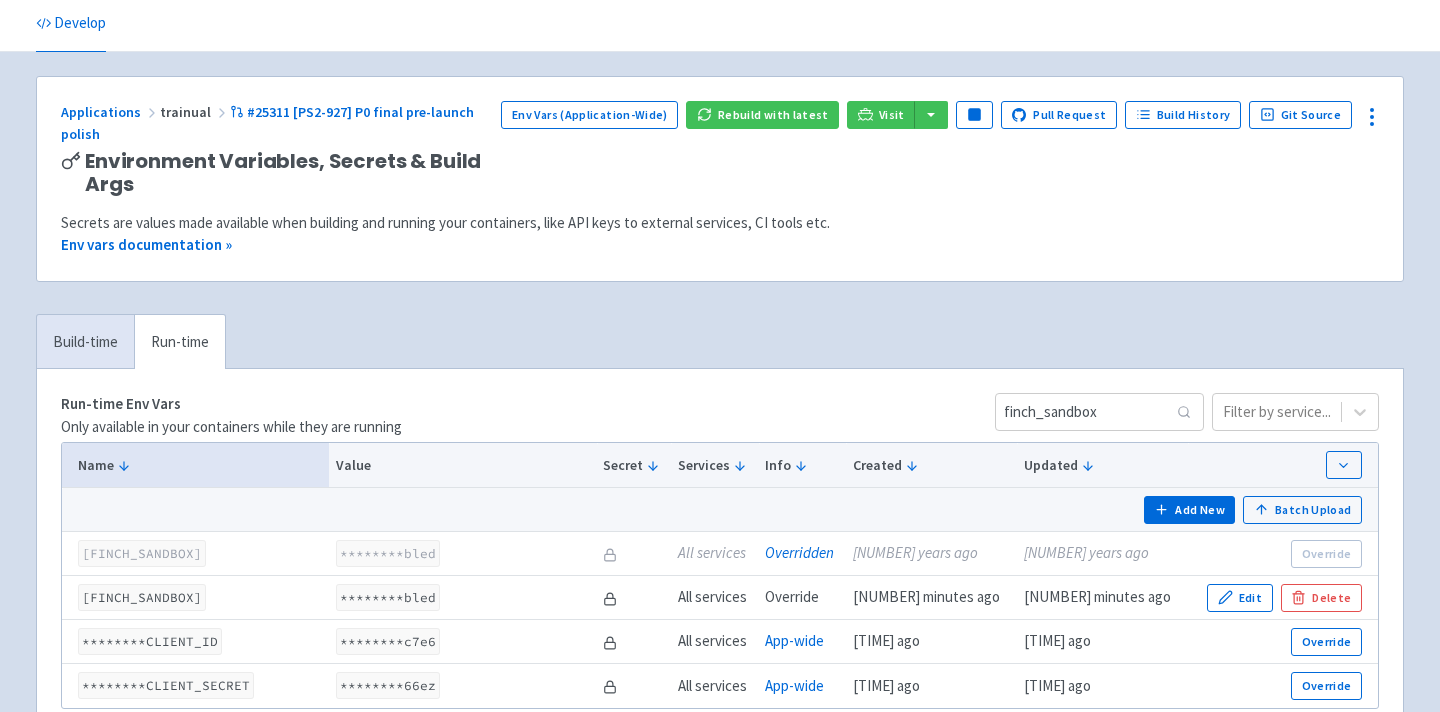 scroll, scrollTop: 0, scrollLeft: 0, axis: both 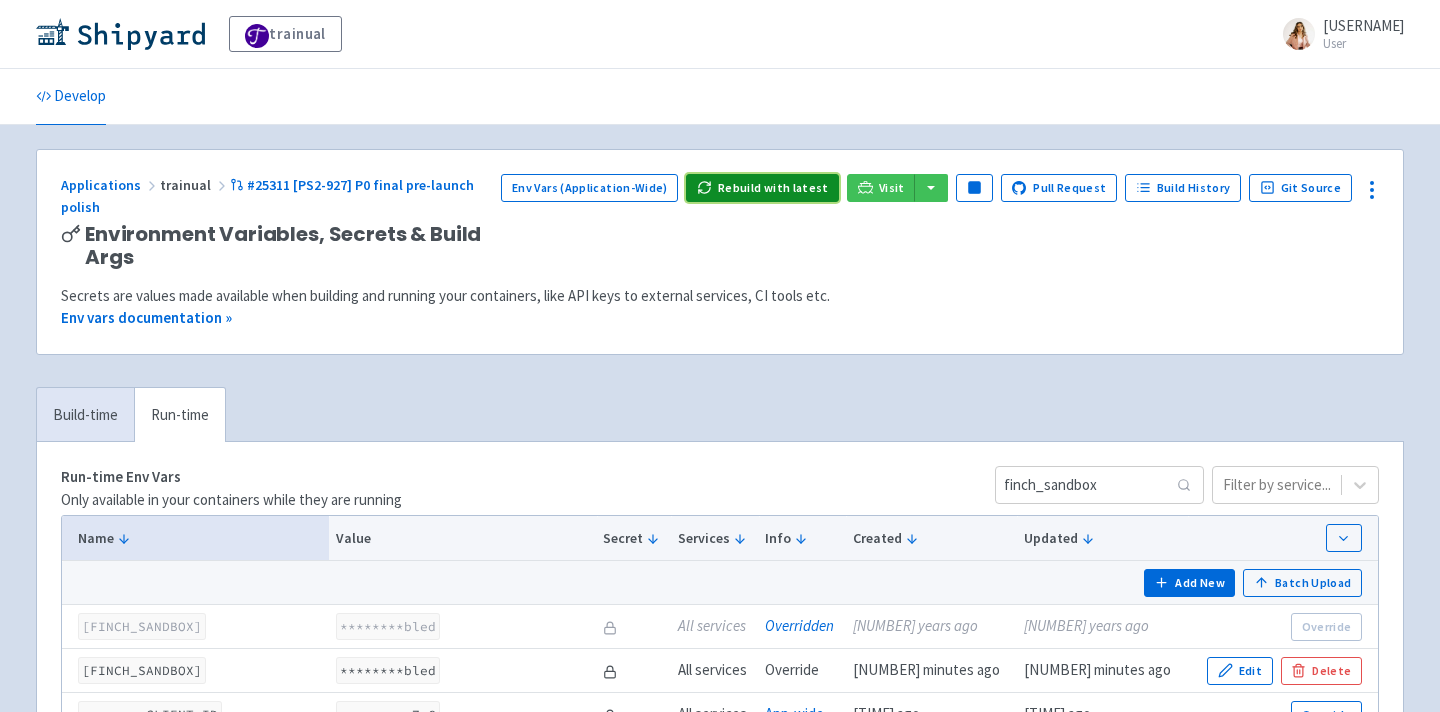 click on "Rebuild with latest" at bounding box center (762, 188) 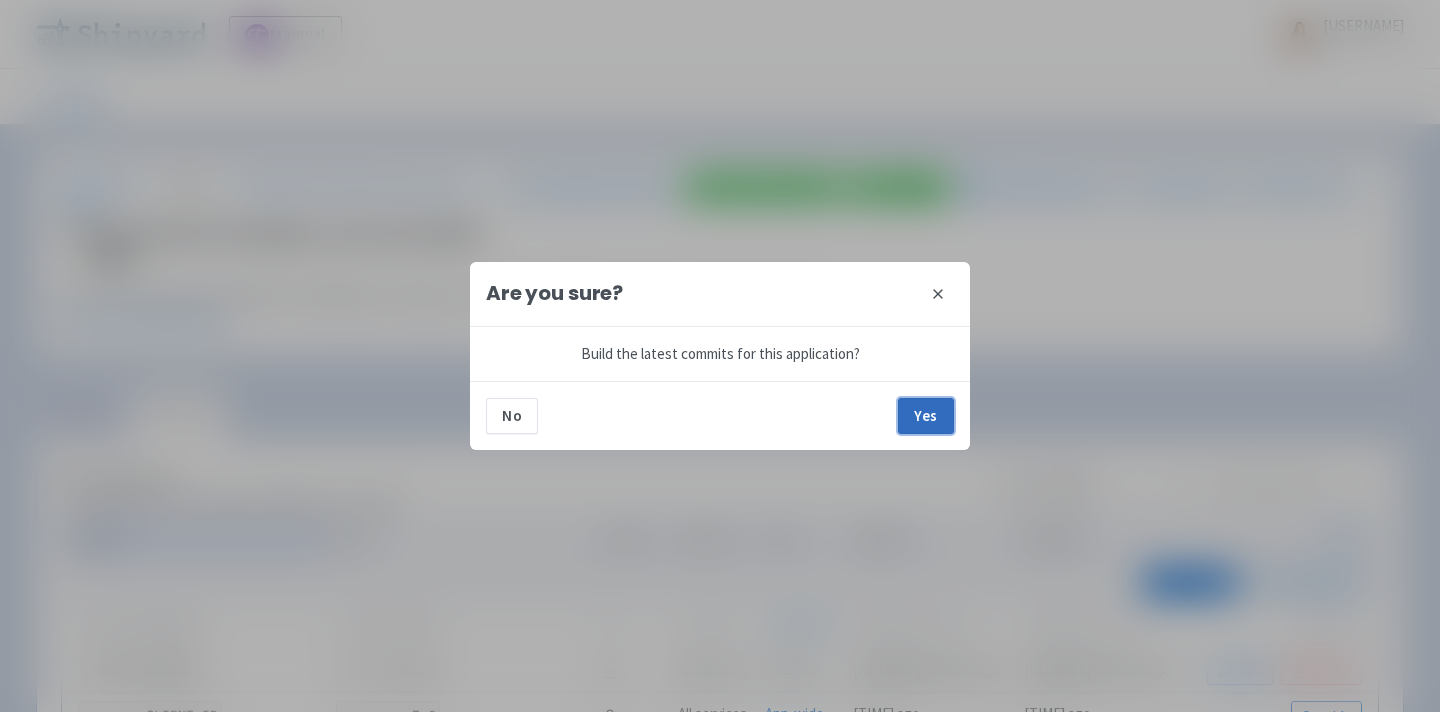 click on "Yes" at bounding box center (926, 416) 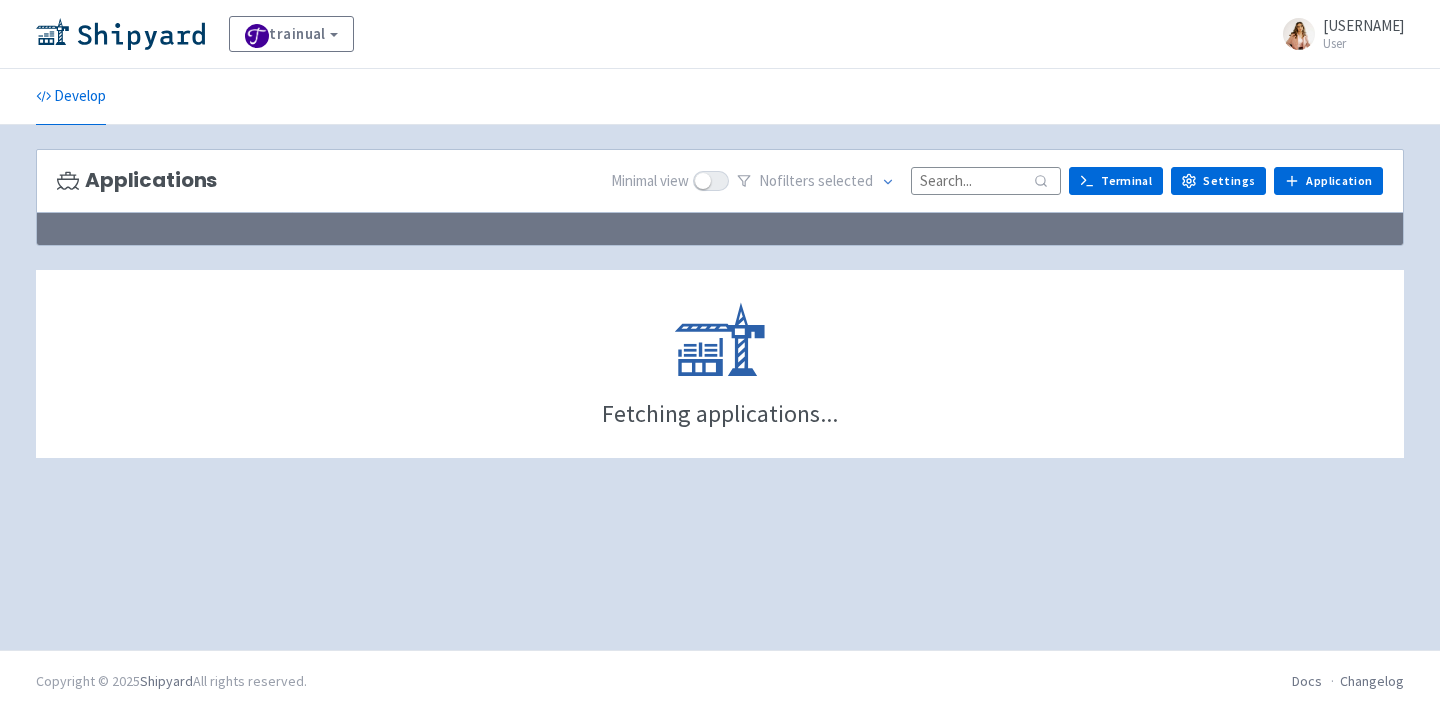 scroll, scrollTop: 0, scrollLeft: 0, axis: both 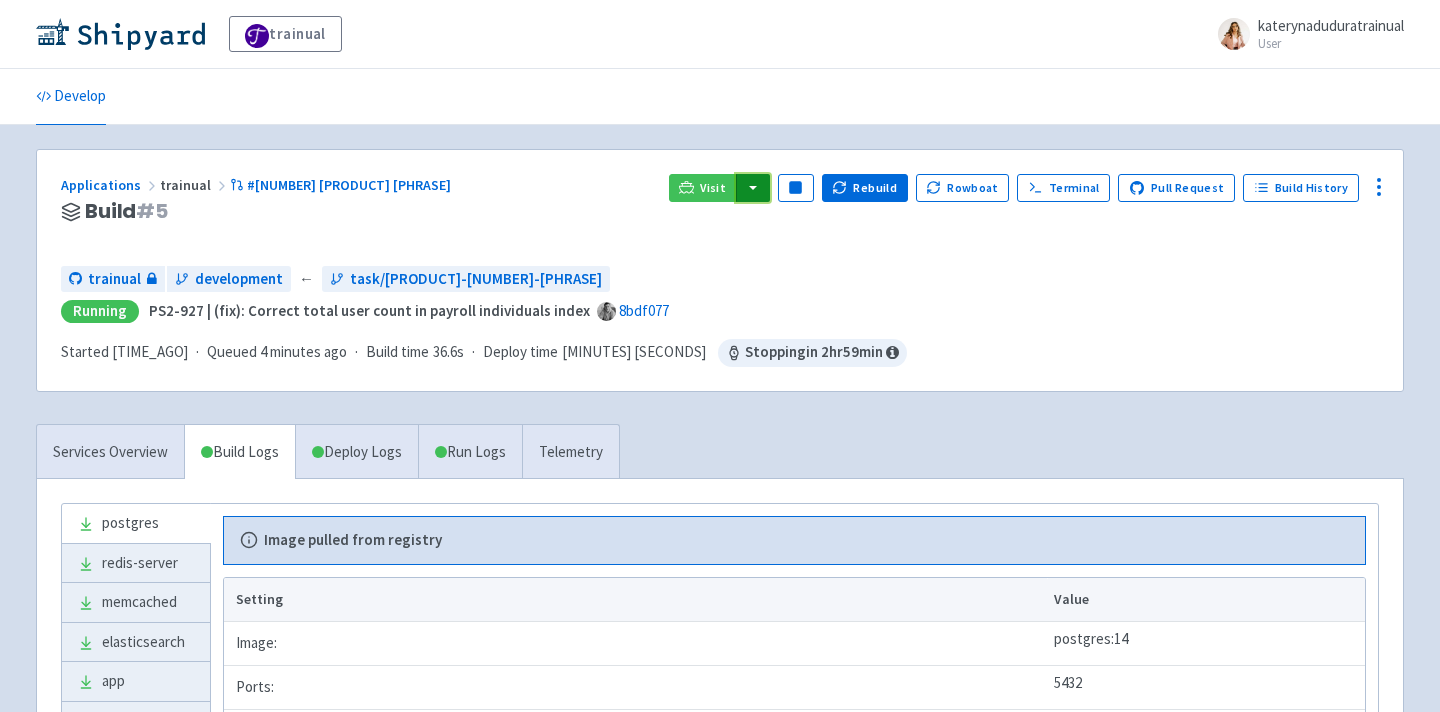 click at bounding box center (753, 188) 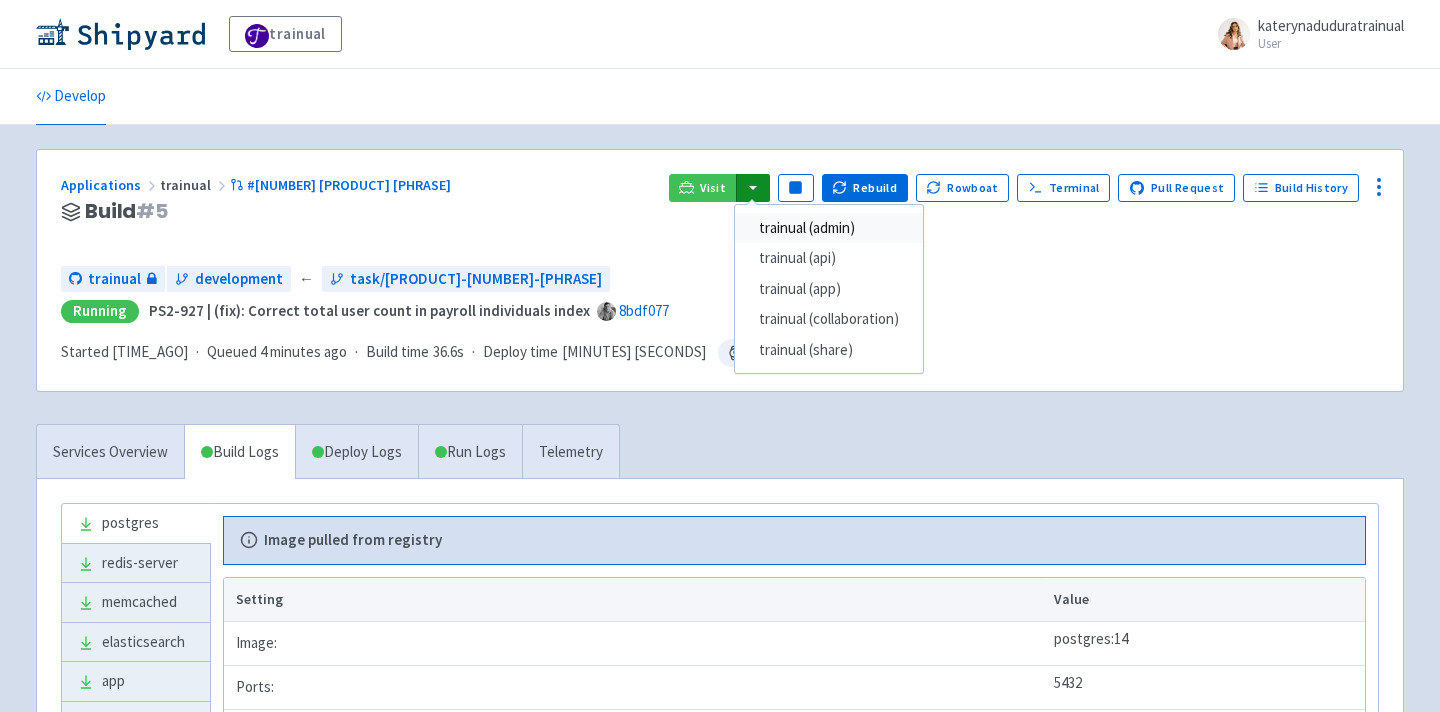 click on "trainual (admin)" at bounding box center [829, 228] 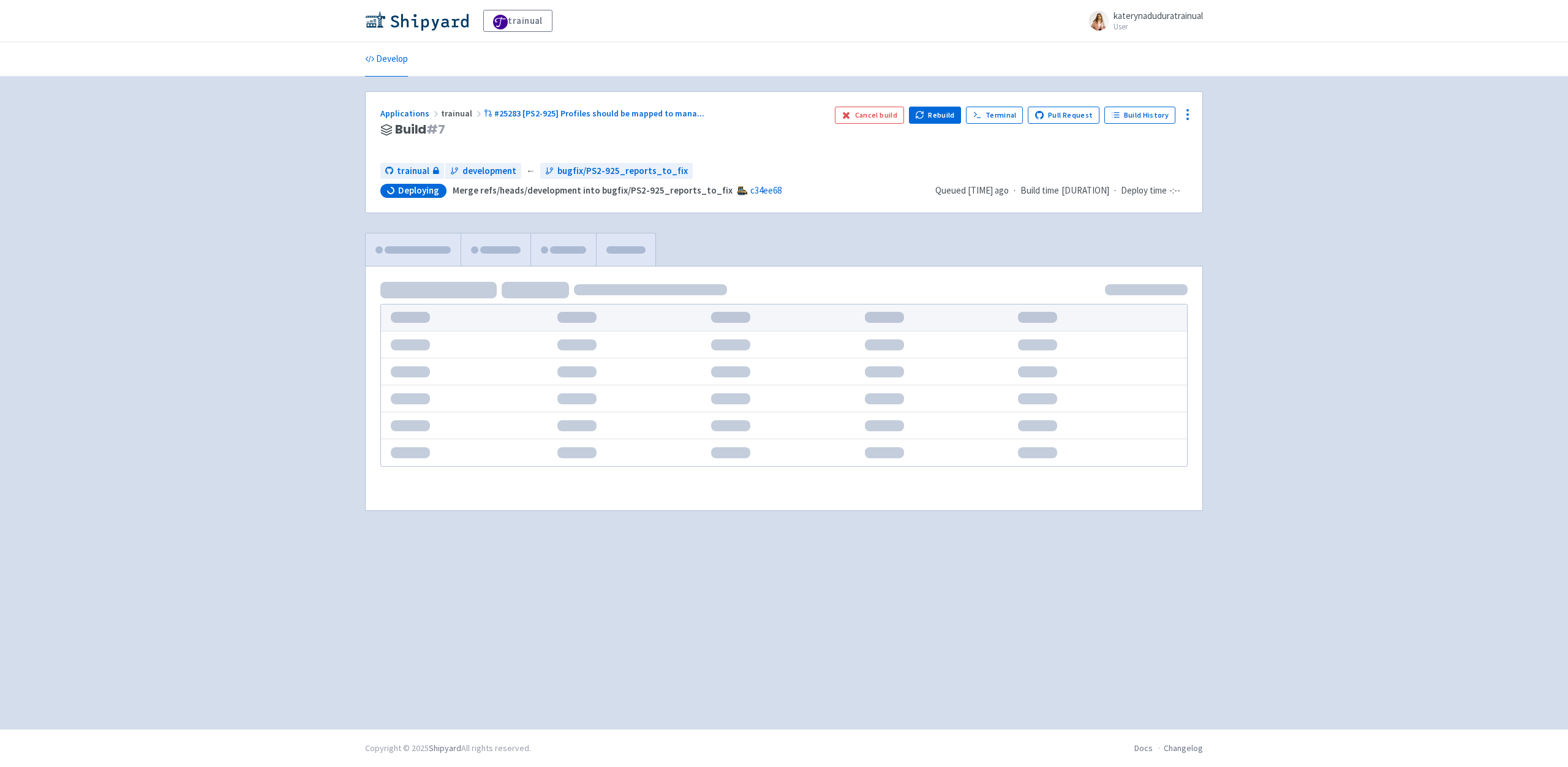 scroll, scrollTop: 0, scrollLeft: 0, axis: both 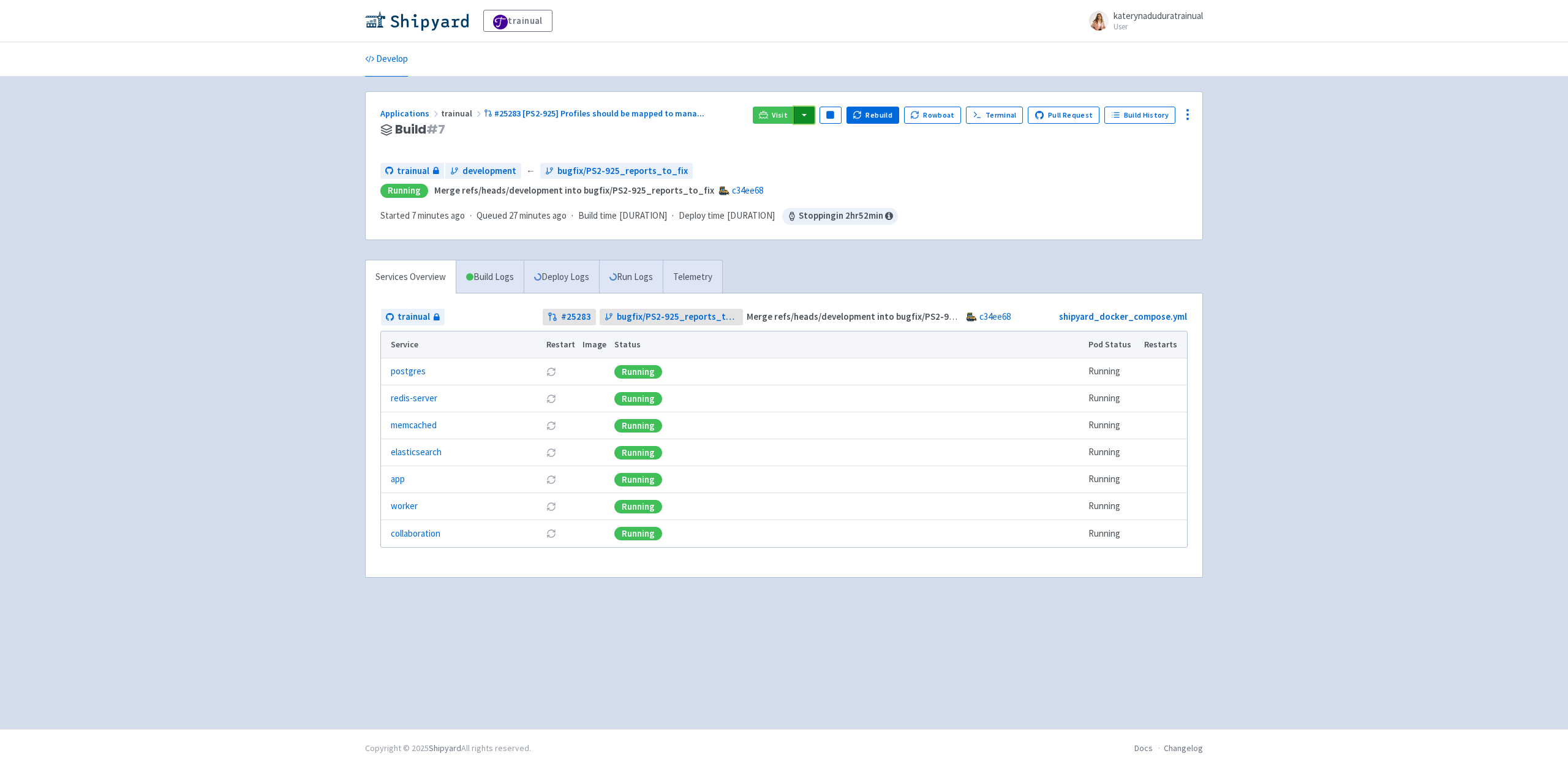 click at bounding box center (804, 115) 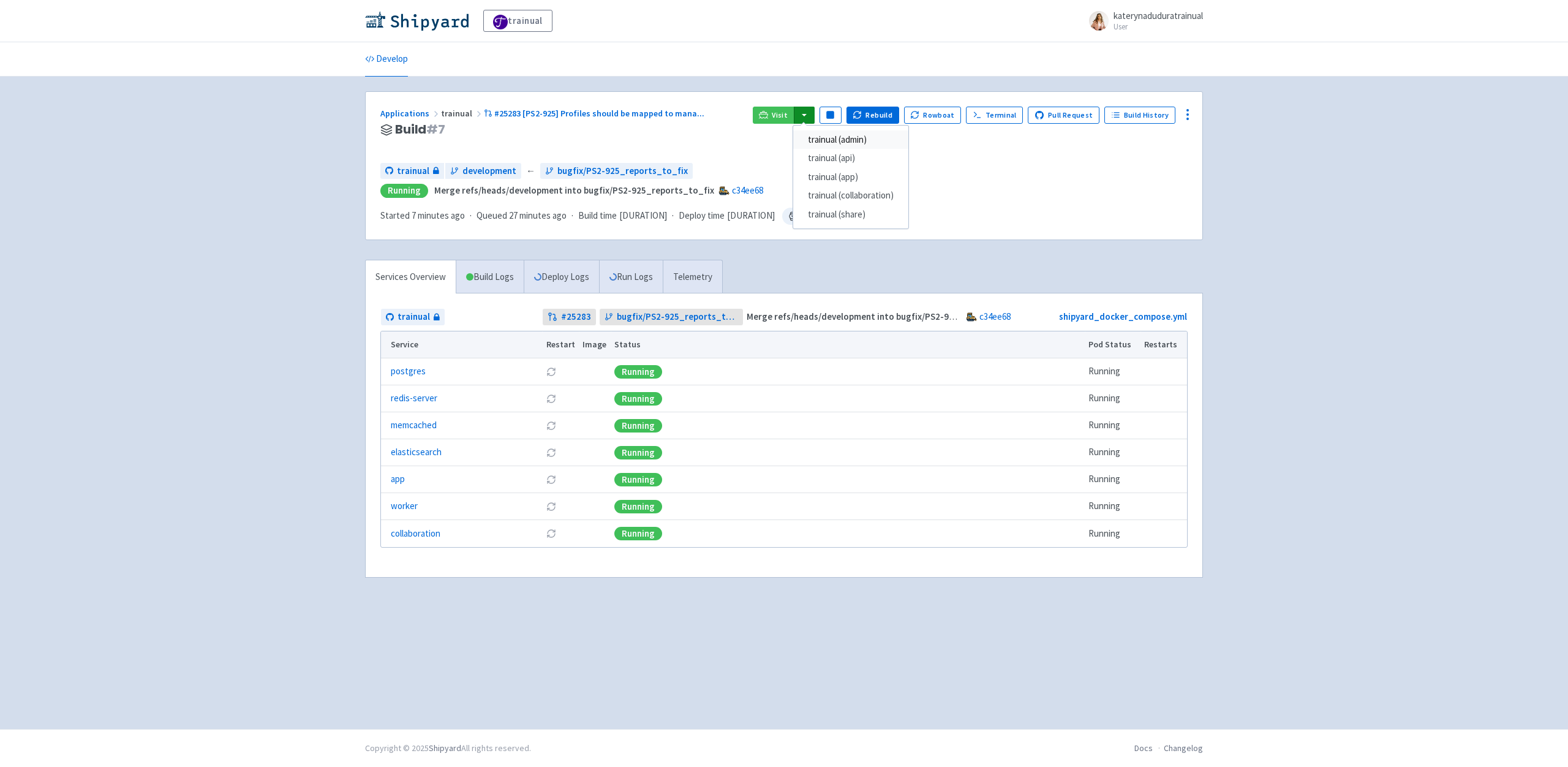 click on "trainual (admin)" at bounding box center (851, 140) 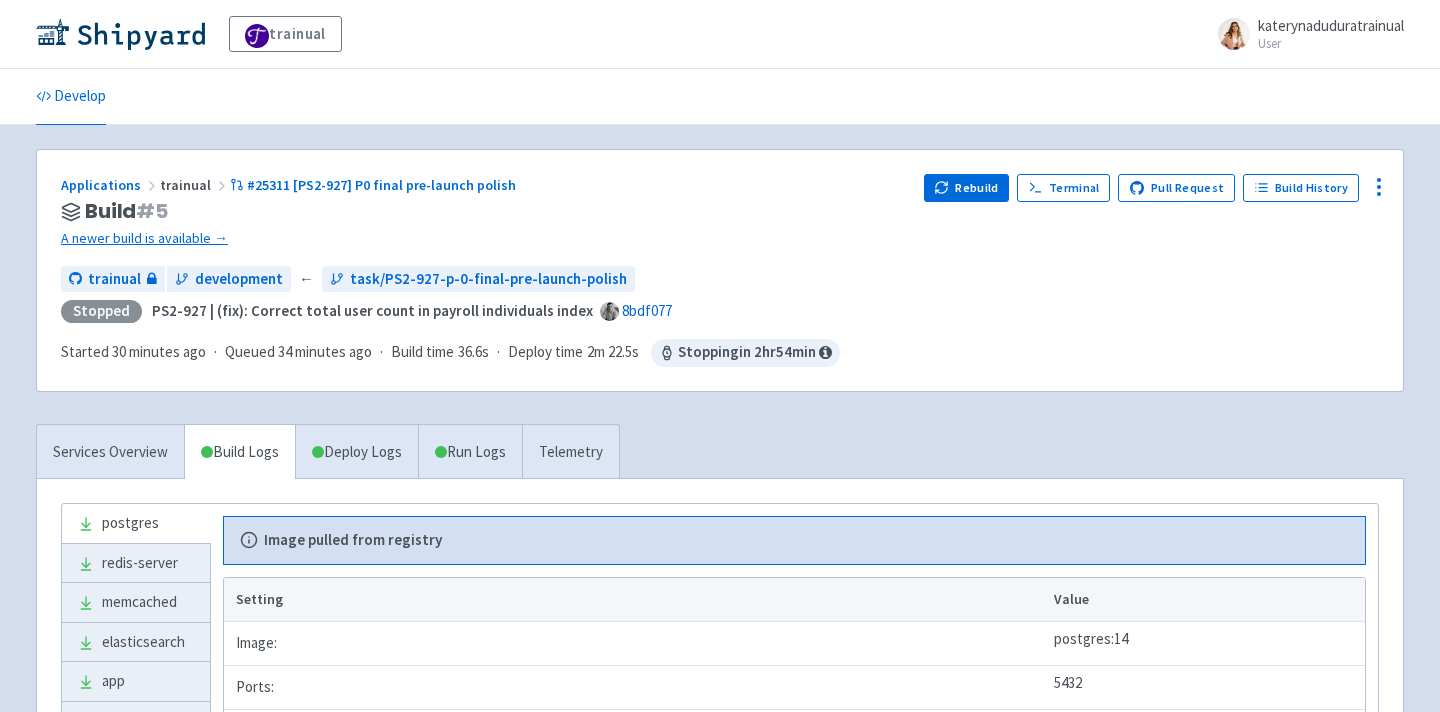 scroll, scrollTop: 0, scrollLeft: 0, axis: both 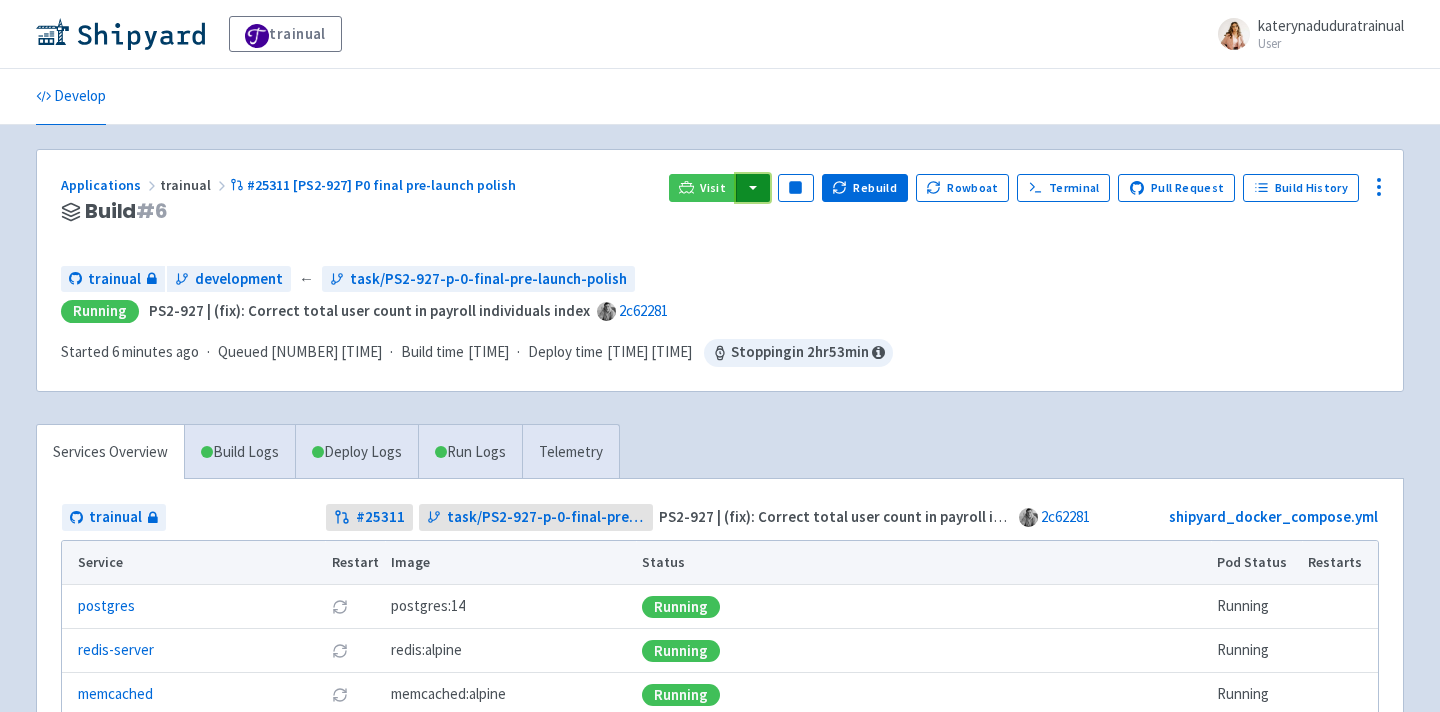 click at bounding box center (753, 188) 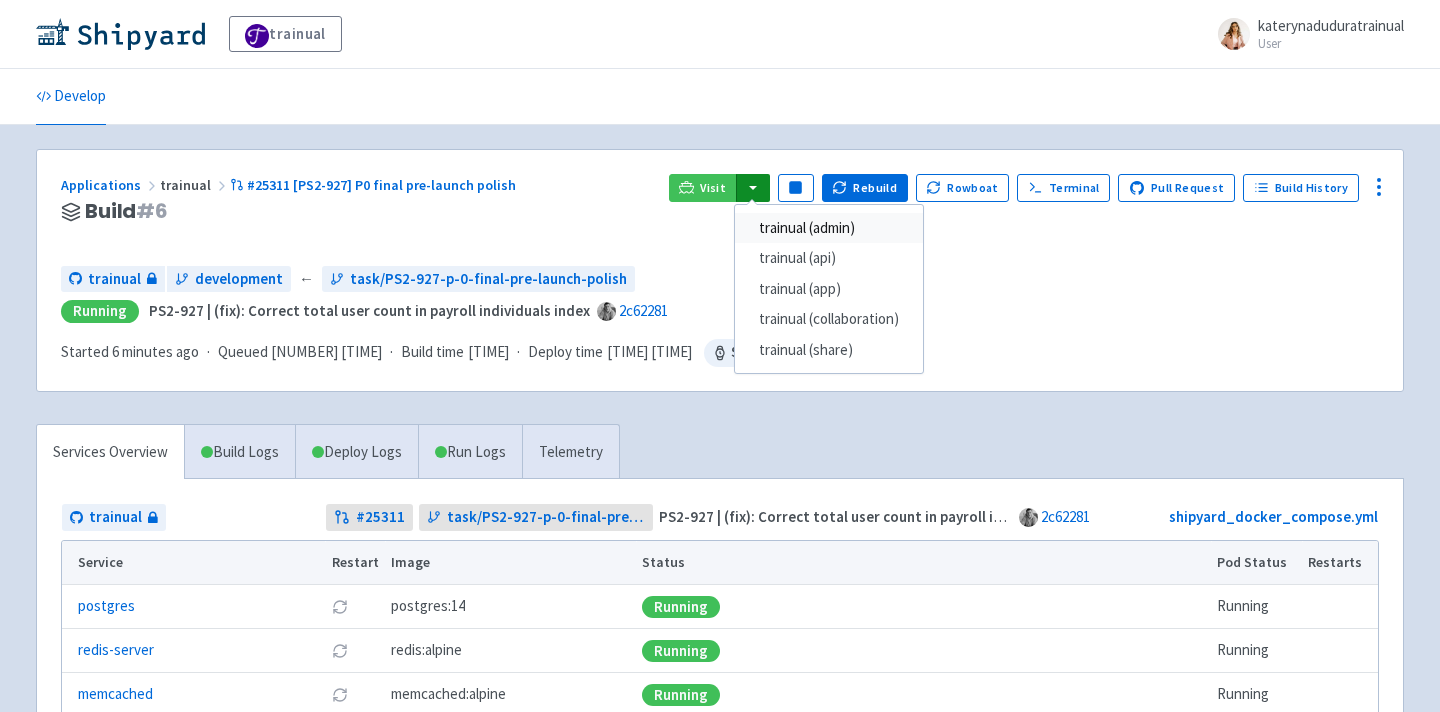 click on "trainual (admin)" at bounding box center [829, 228] 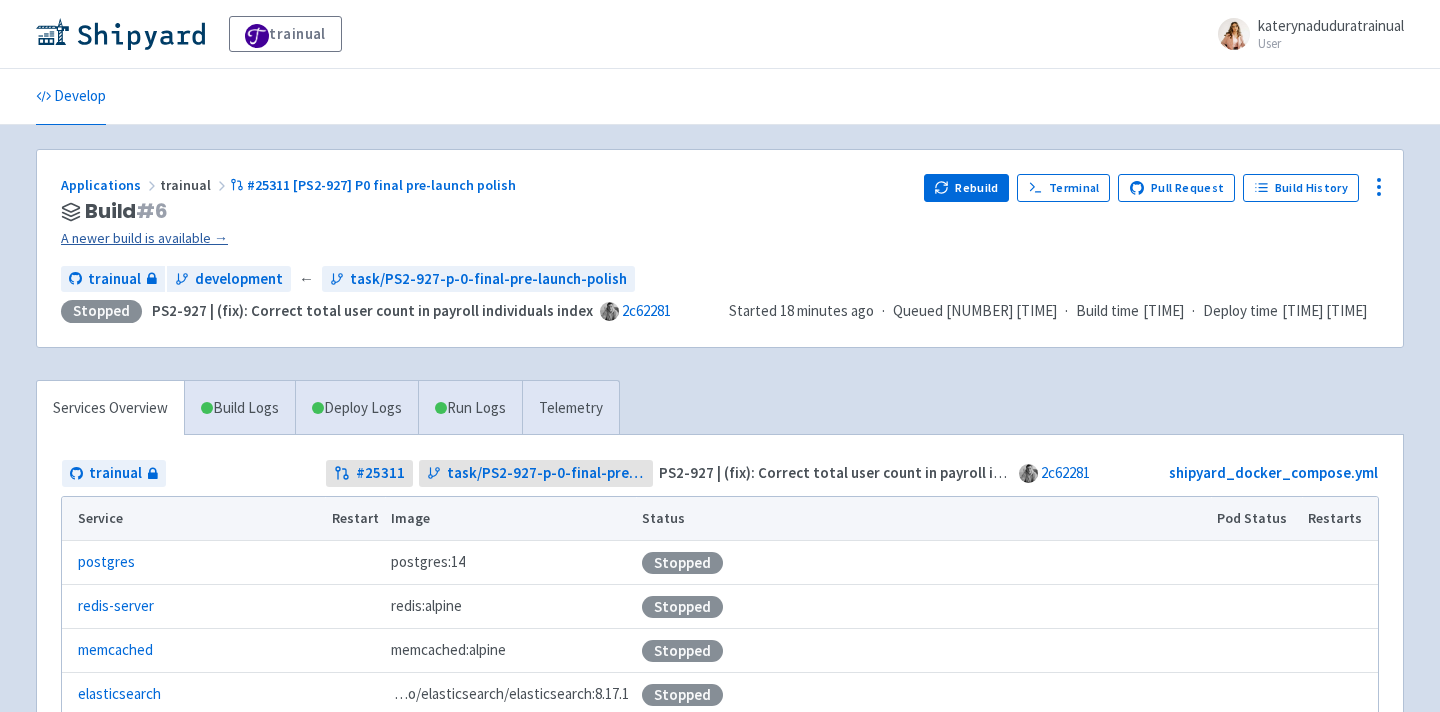 click on "A newer build is available →" at bounding box center [484, 238] 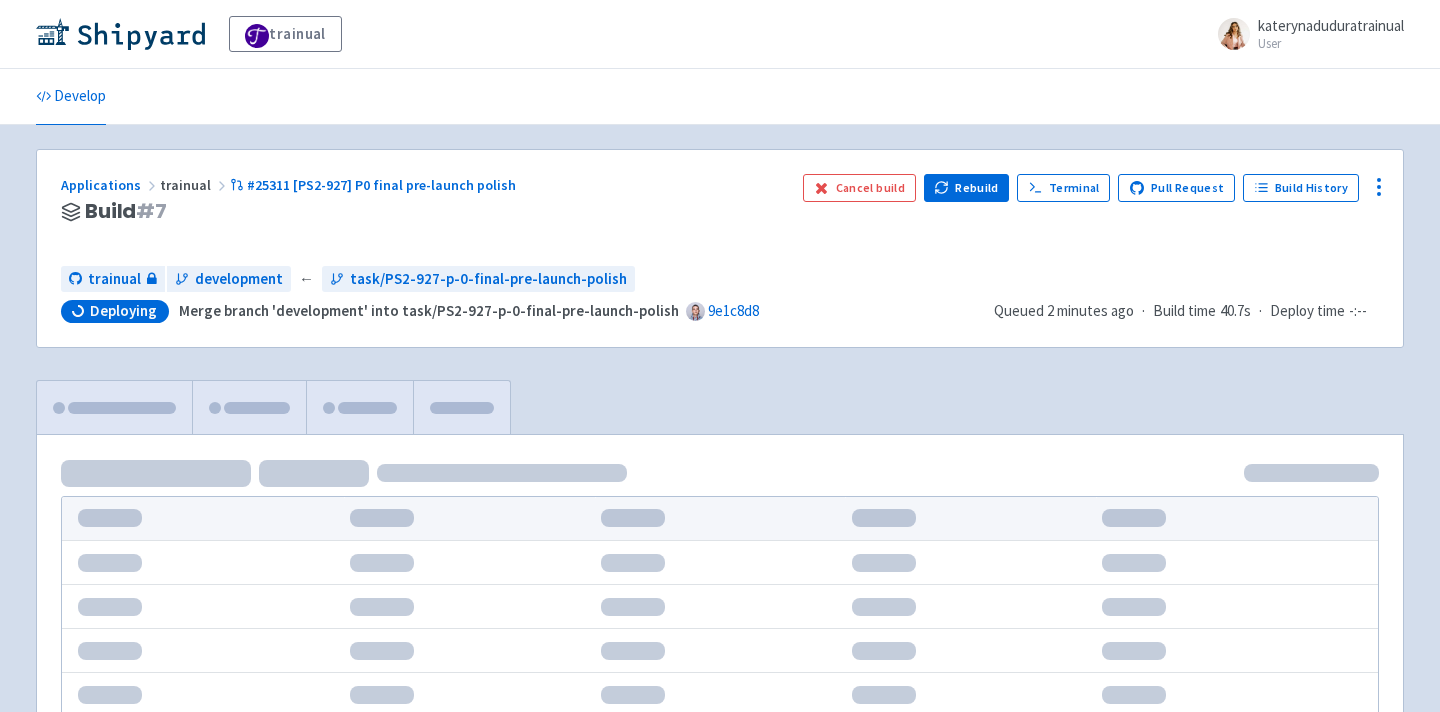 scroll, scrollTop: 0, scrollLeft: 0, axis: both 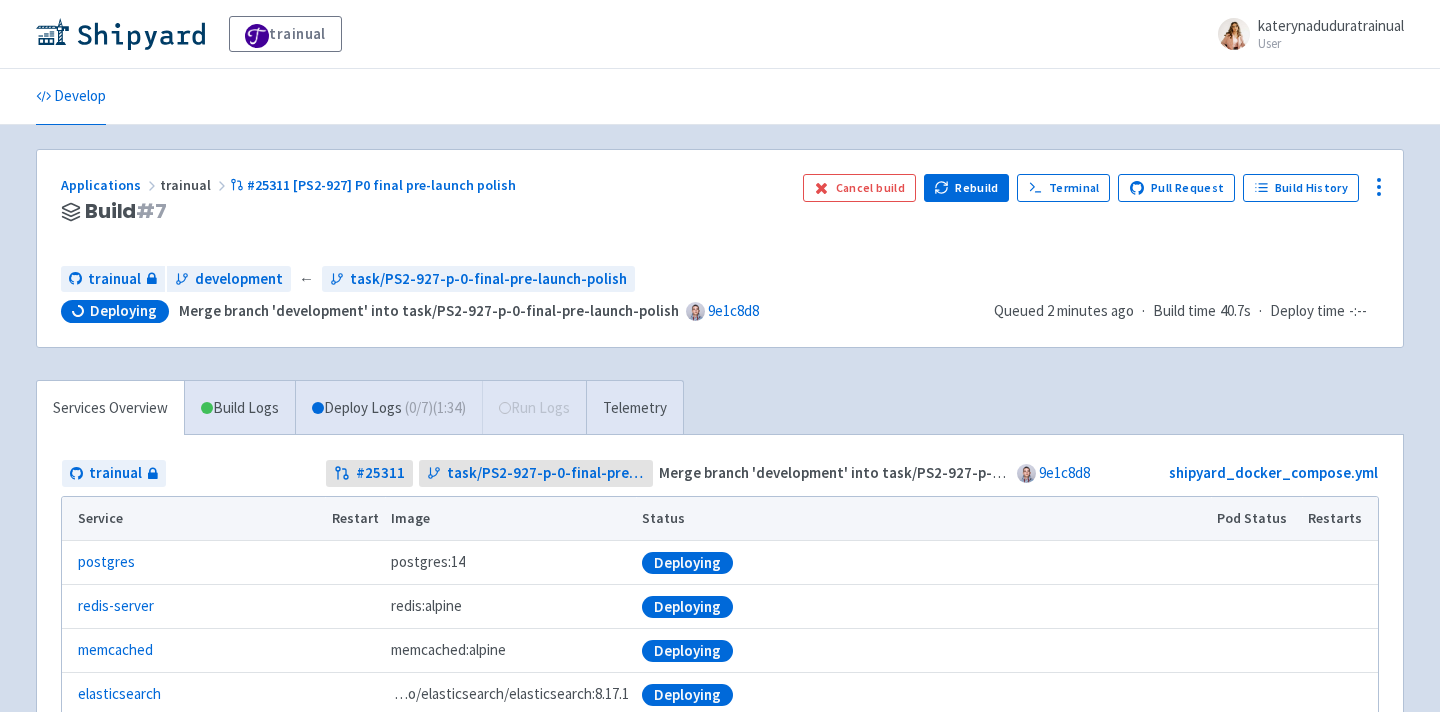 click on "Telemetry" at bounding box center [634, 408] 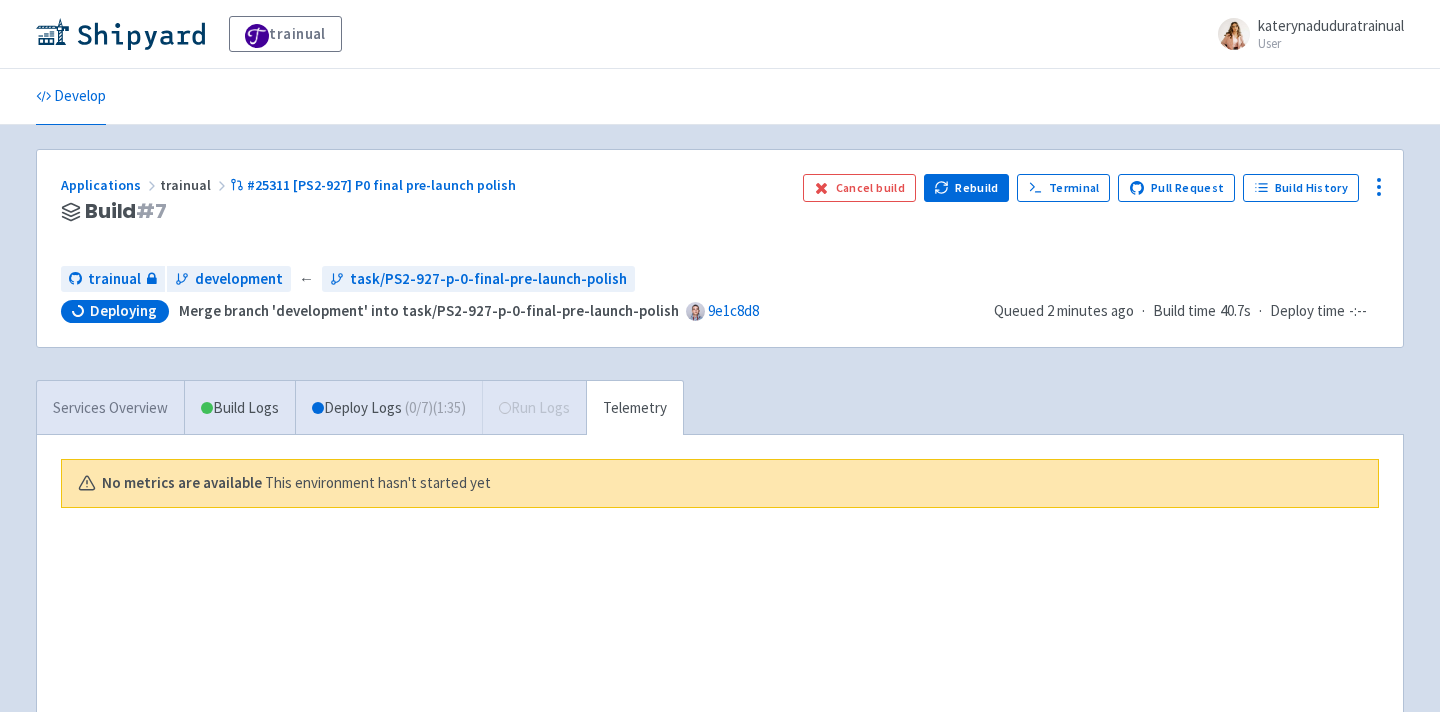 click on "Services Overview" at bounding box center [110, 408] 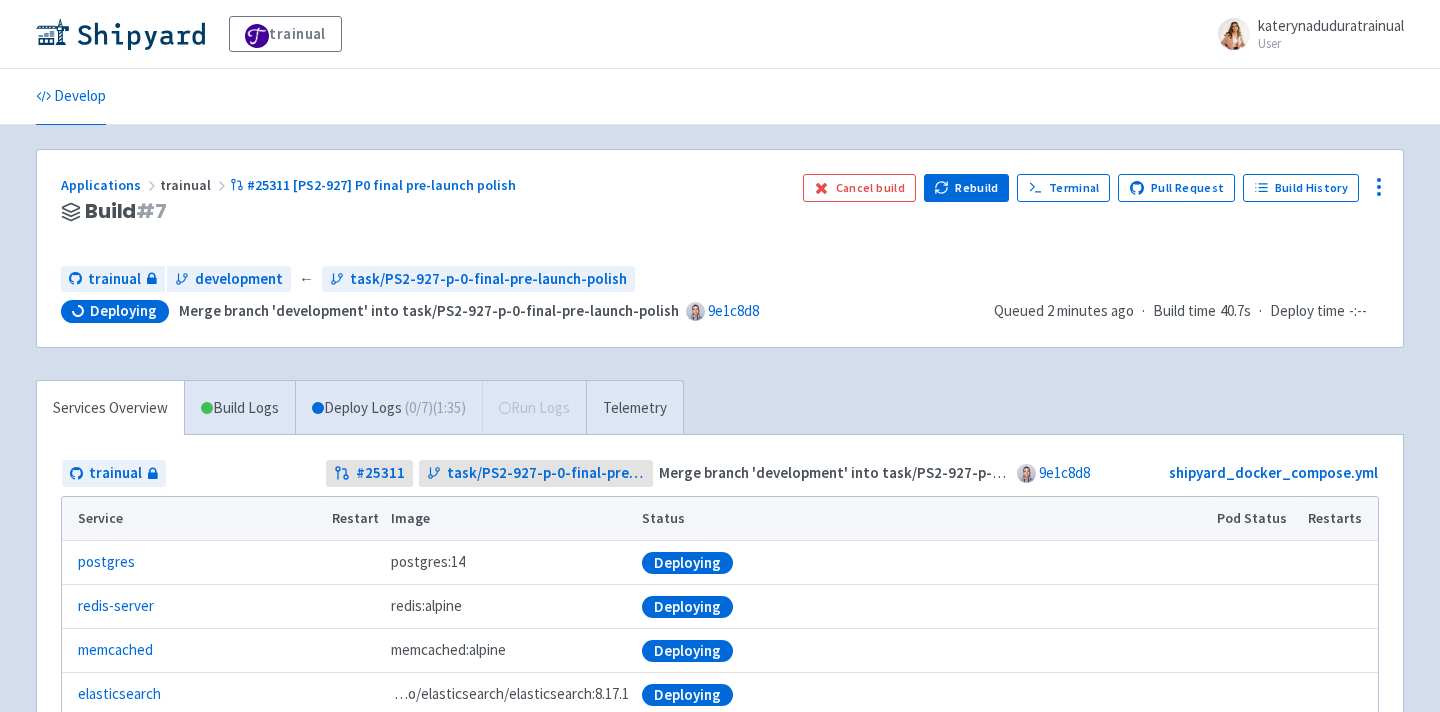 click on "Services Overview   Build Logs   Deploy Logs   ( 0 / 7 )  (1:35)   Run Logs   Telemetry trainual # 25311 task/[TASK_ID] Merge branch 'development' into task/[TASK_ID]     [HASH] shipyard_docker_compose.yml Service Restart Image Status Pod Status Restarts postgres postgres:14 Deploying redis-server redis:alpine Deploying memcached memcached:alpine Deploying elasticsearch docker.elastic.co/elasticsearch/elasticsearch:8.17.1 Deploying app gcr.io/trainual-ci/shipyard-images:[HASH] Deploying worker gcr.io/trainual-ci/shipyard-images:[HASH] Deploying collaboration container.tiptap.dev/collaboration/server:3.52.6 Deploying" at bounding box center [720, 651] 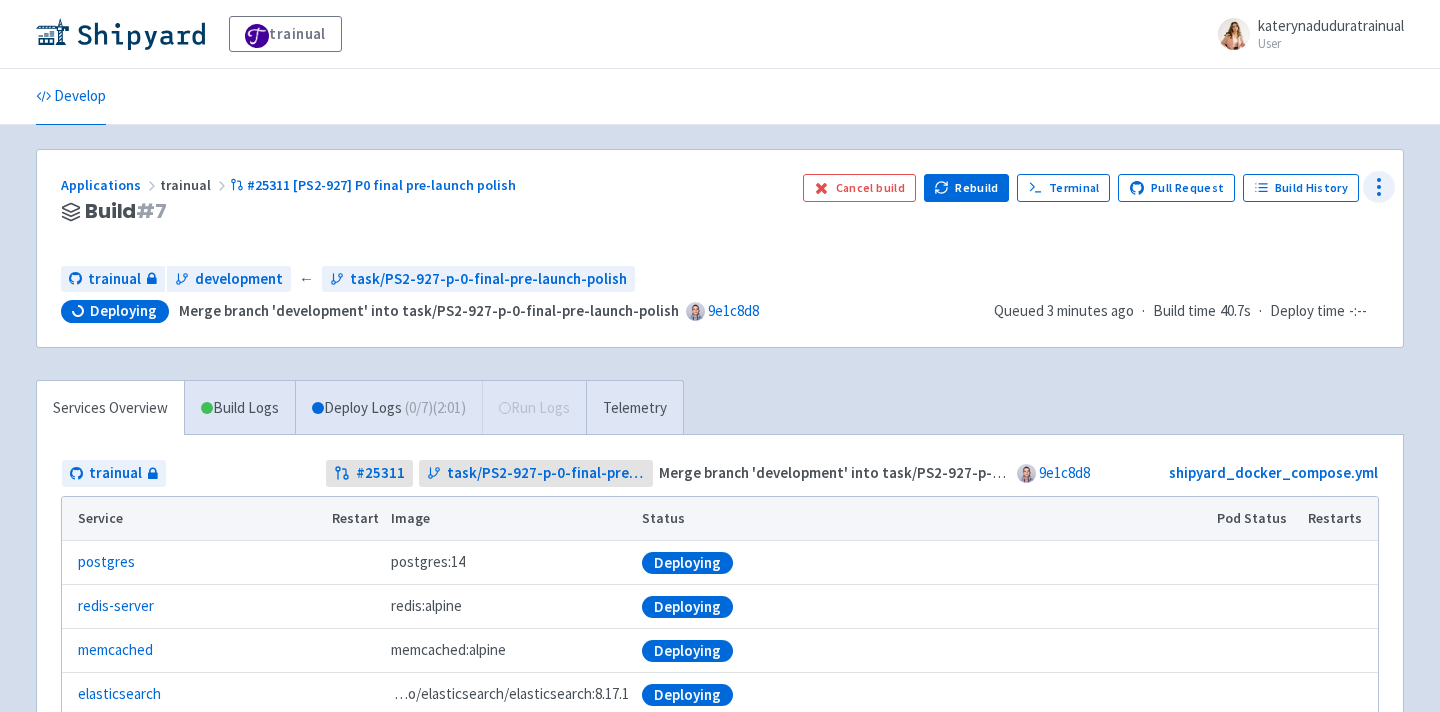 click 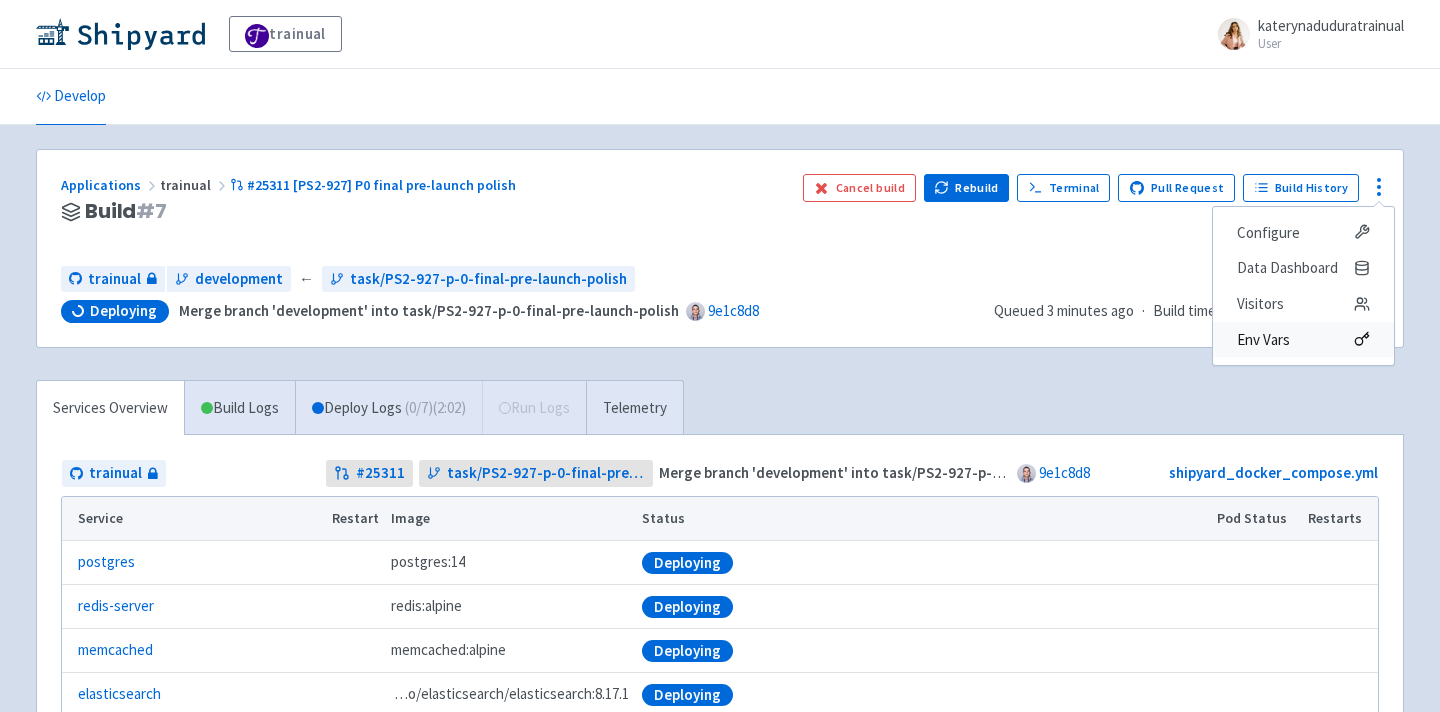 click on "Env Vars" at bounding box center [1303, 340] 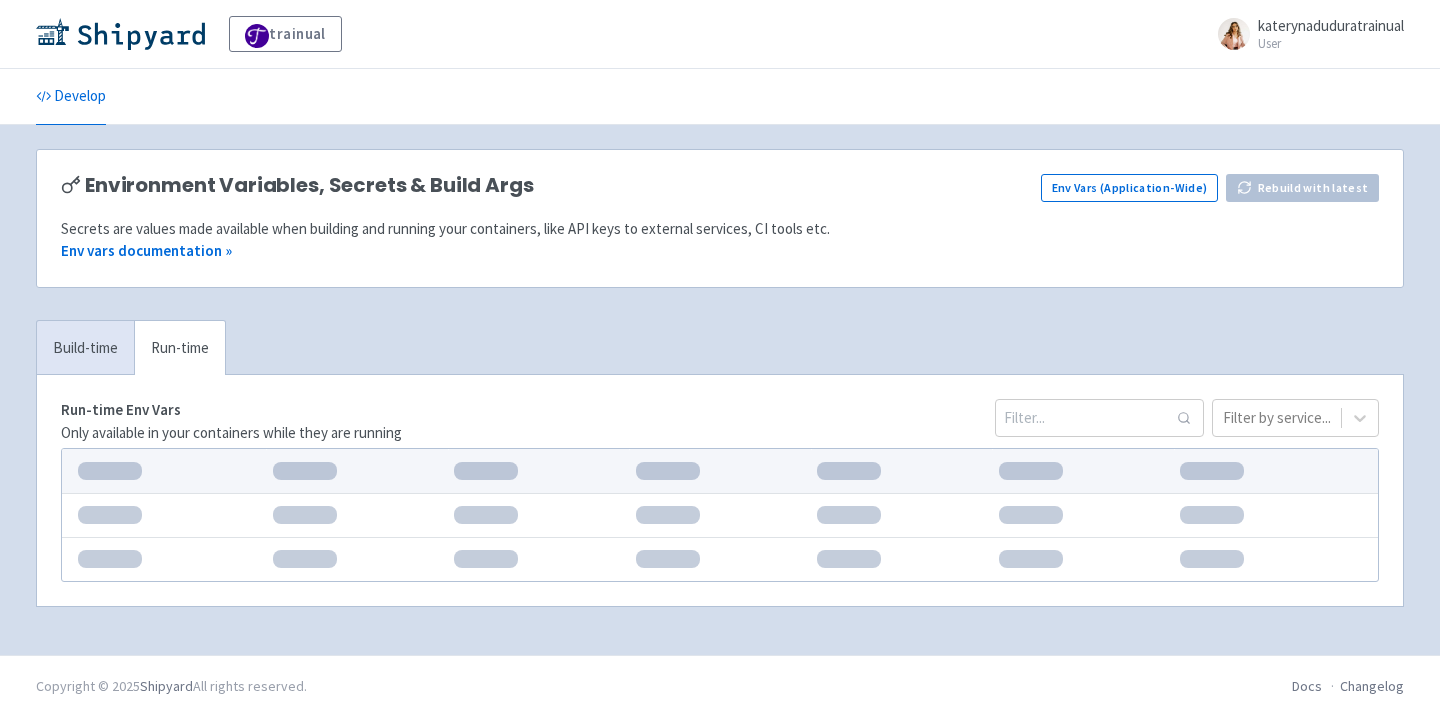 scroll, scrollTop: 5, scrollLeft: 0, axis: vertical 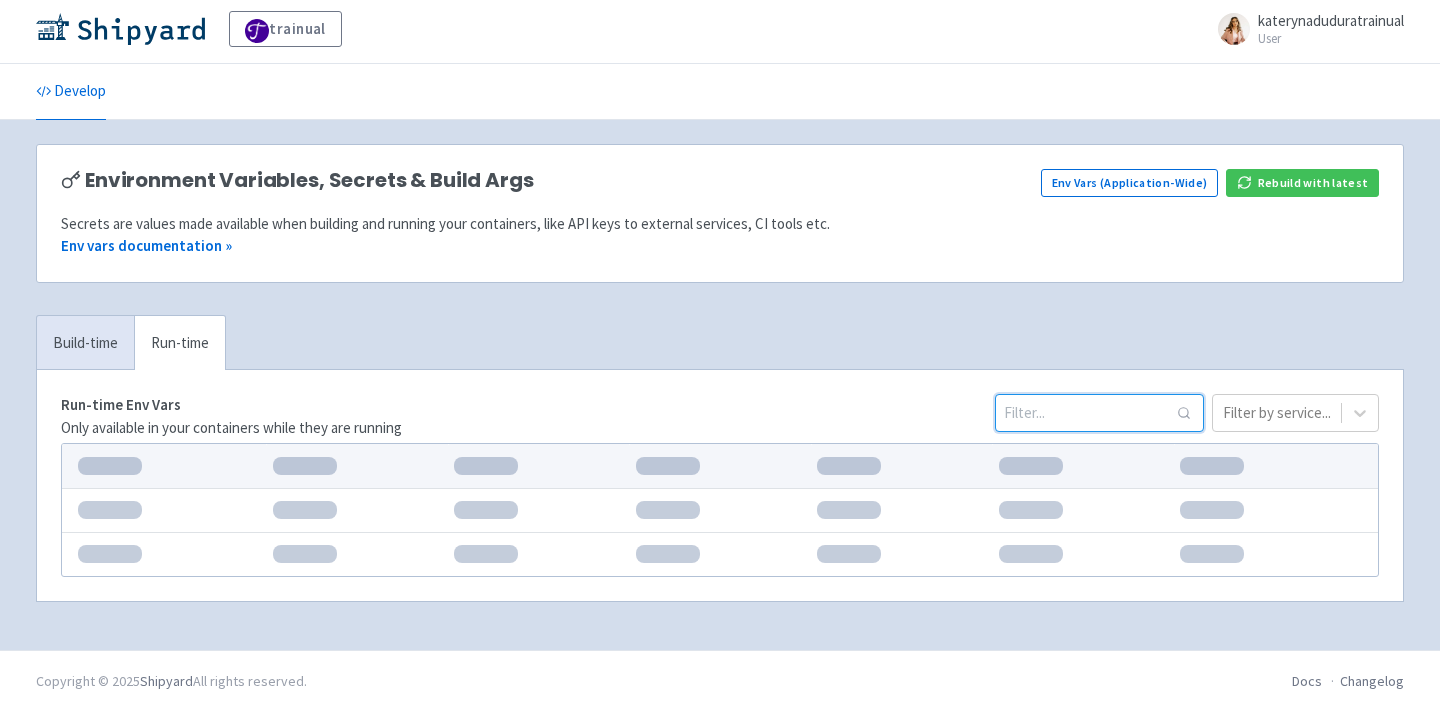 click at bounding box center (1099, 413) 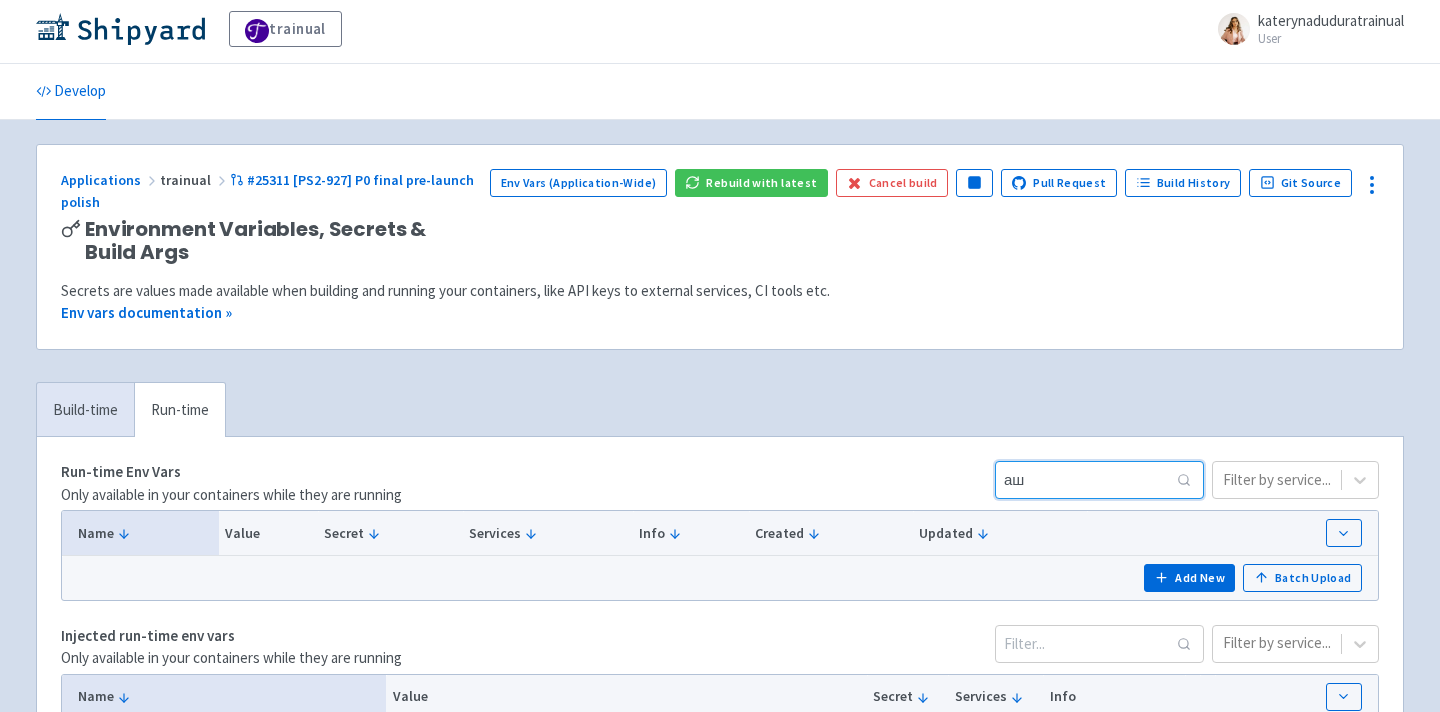 type on "а" 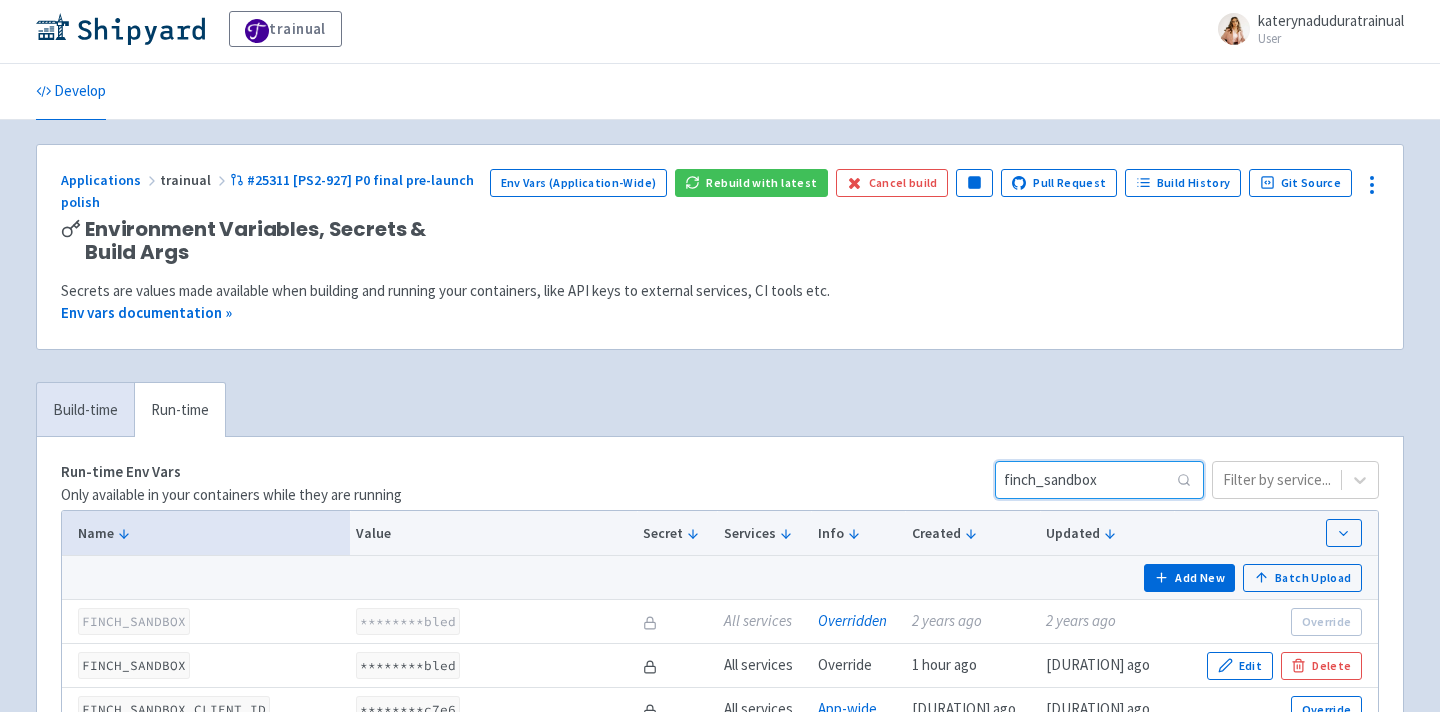 type on "finch_sandbox" 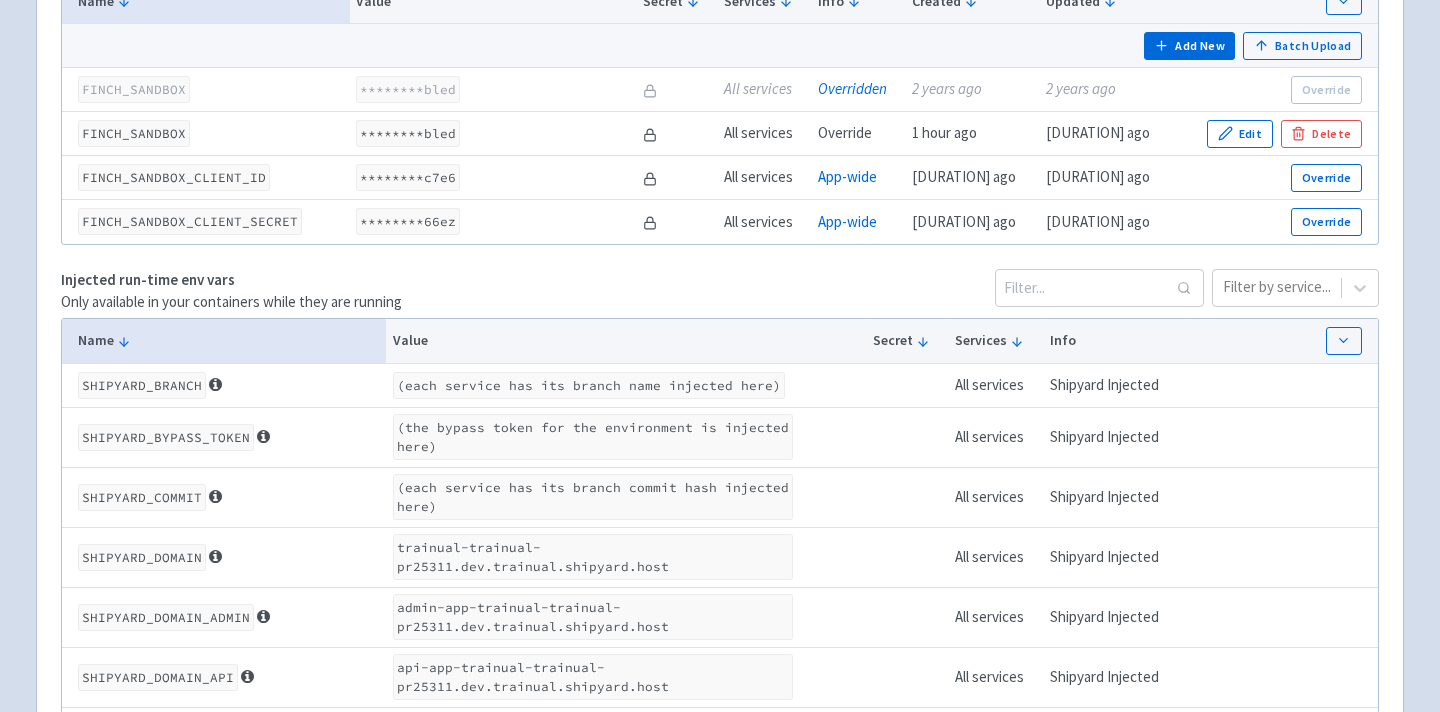 scroll, scrollTop: 505, scrollLeft: 0, axis: vertical 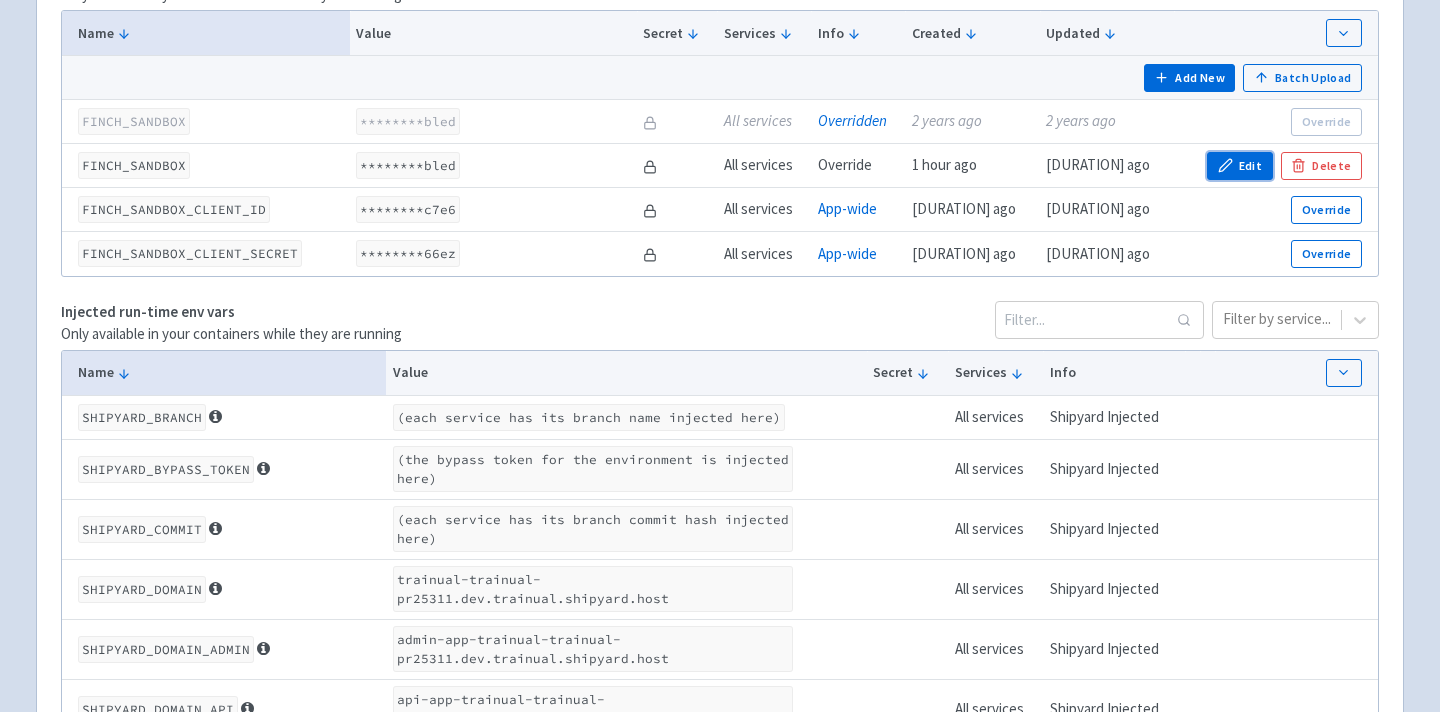 click on "Edit" at bounding box center (1240, 166) 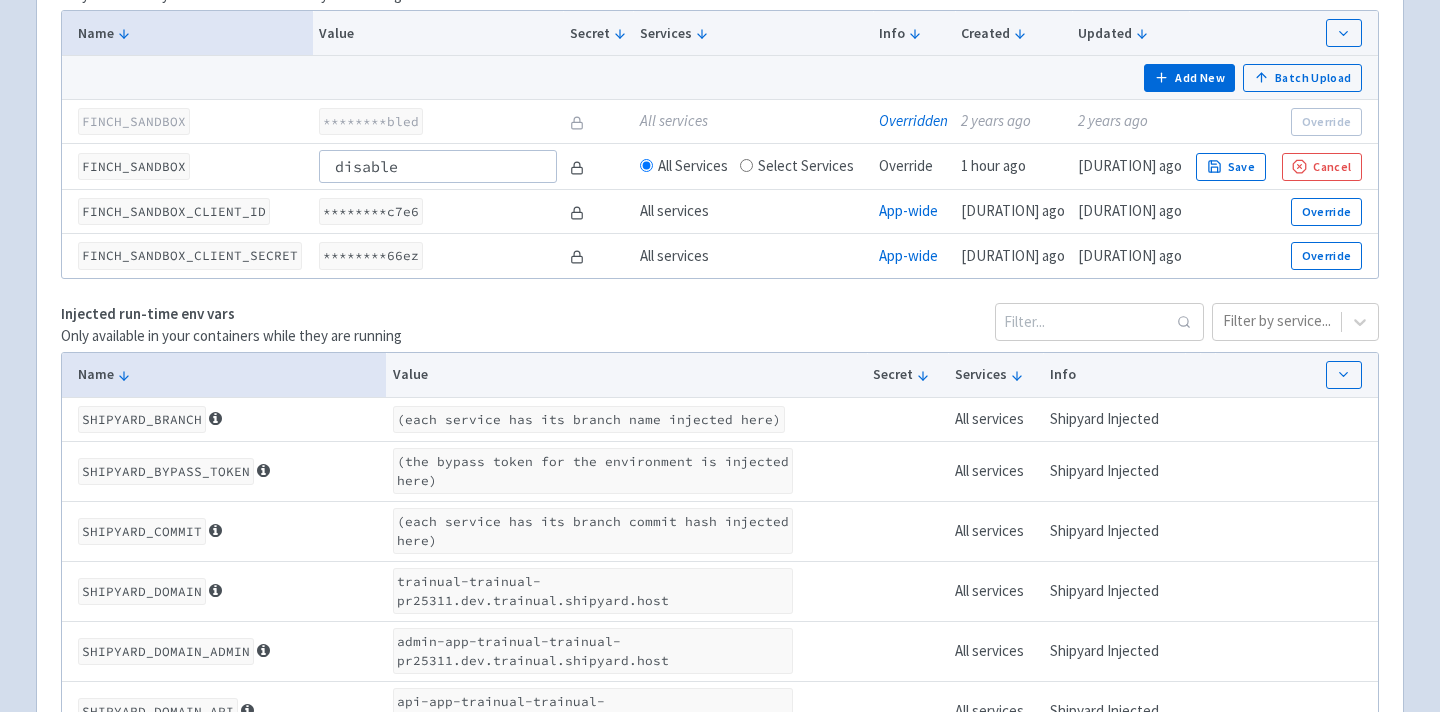 type on "disabled" 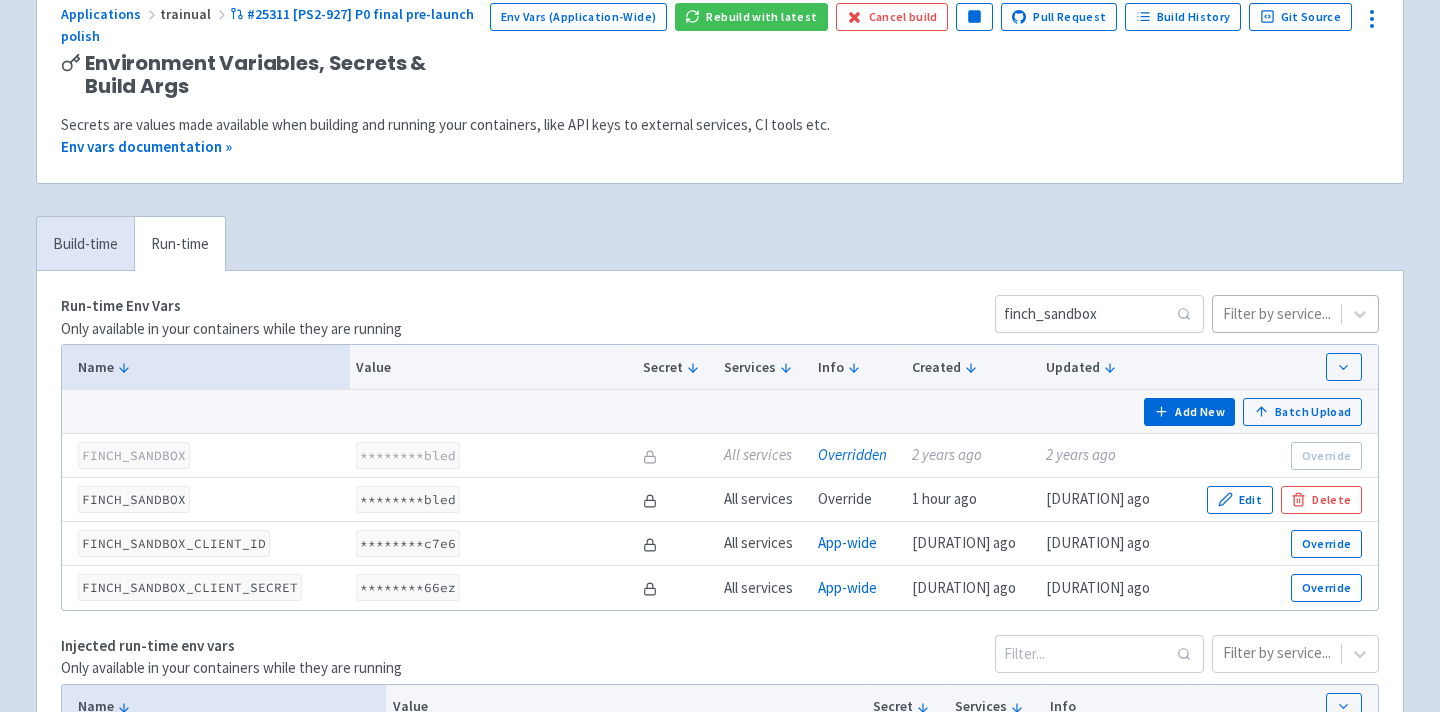 scroll, scrollTop: 89, scrollLeft: 0, axis: vertical 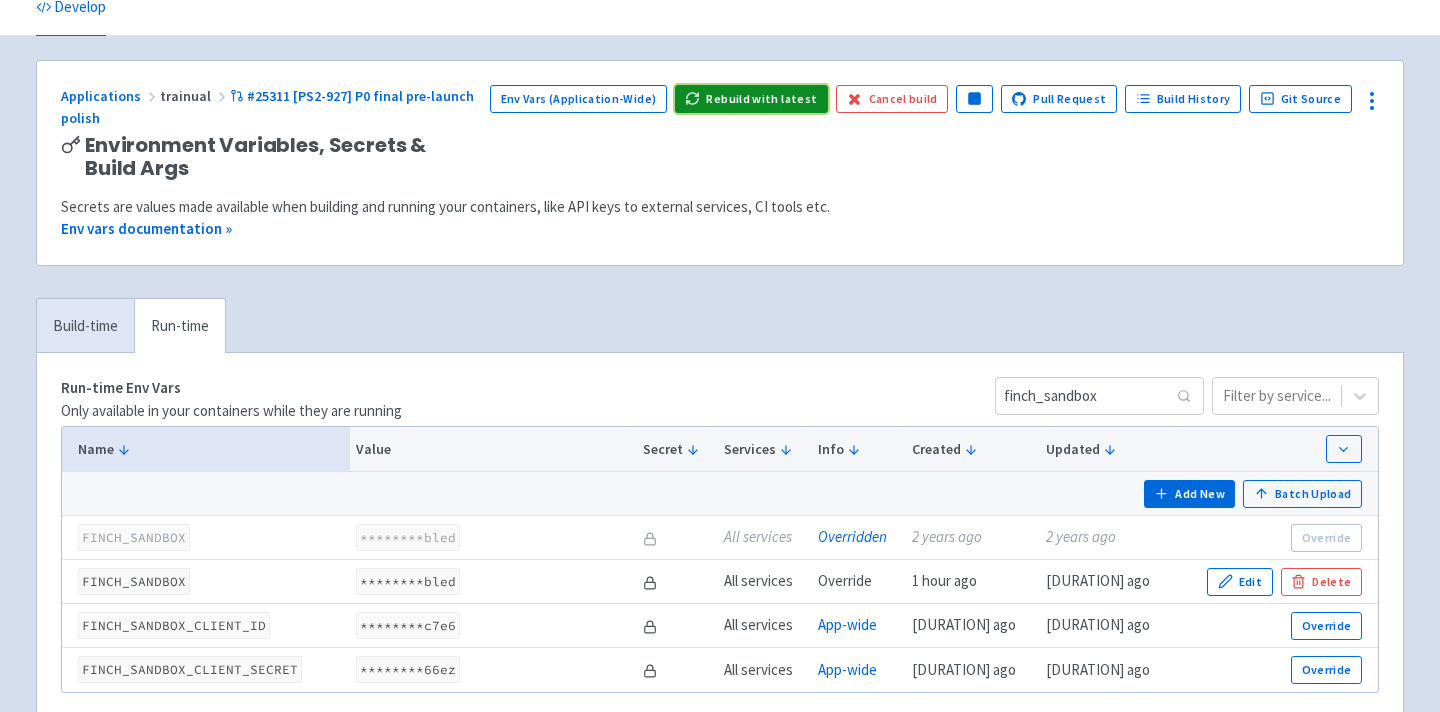 click on "Rebuild with latest" at bounding box center [751, 99] 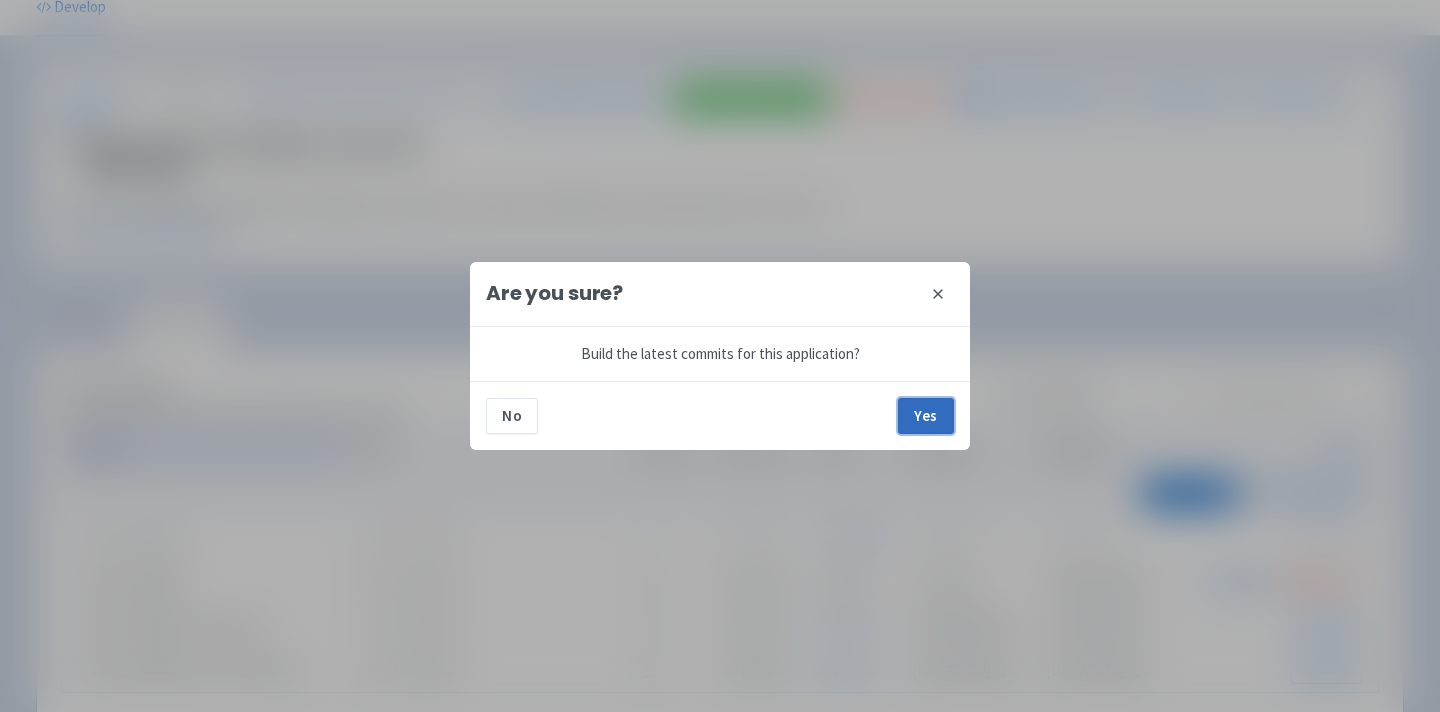 click on "Yes" at bounding box center [926, 416] 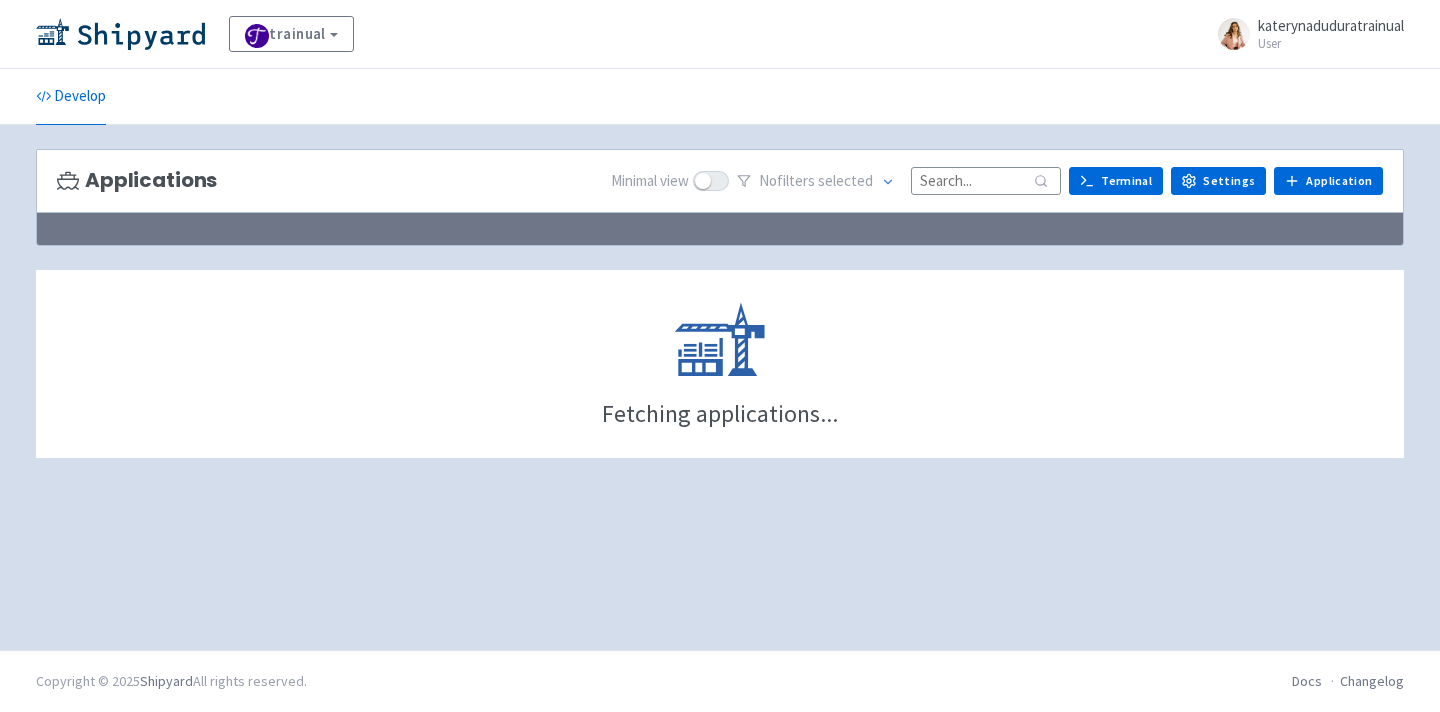 scroll, scrollTop: 0, scrollLeft: 0, axis: both 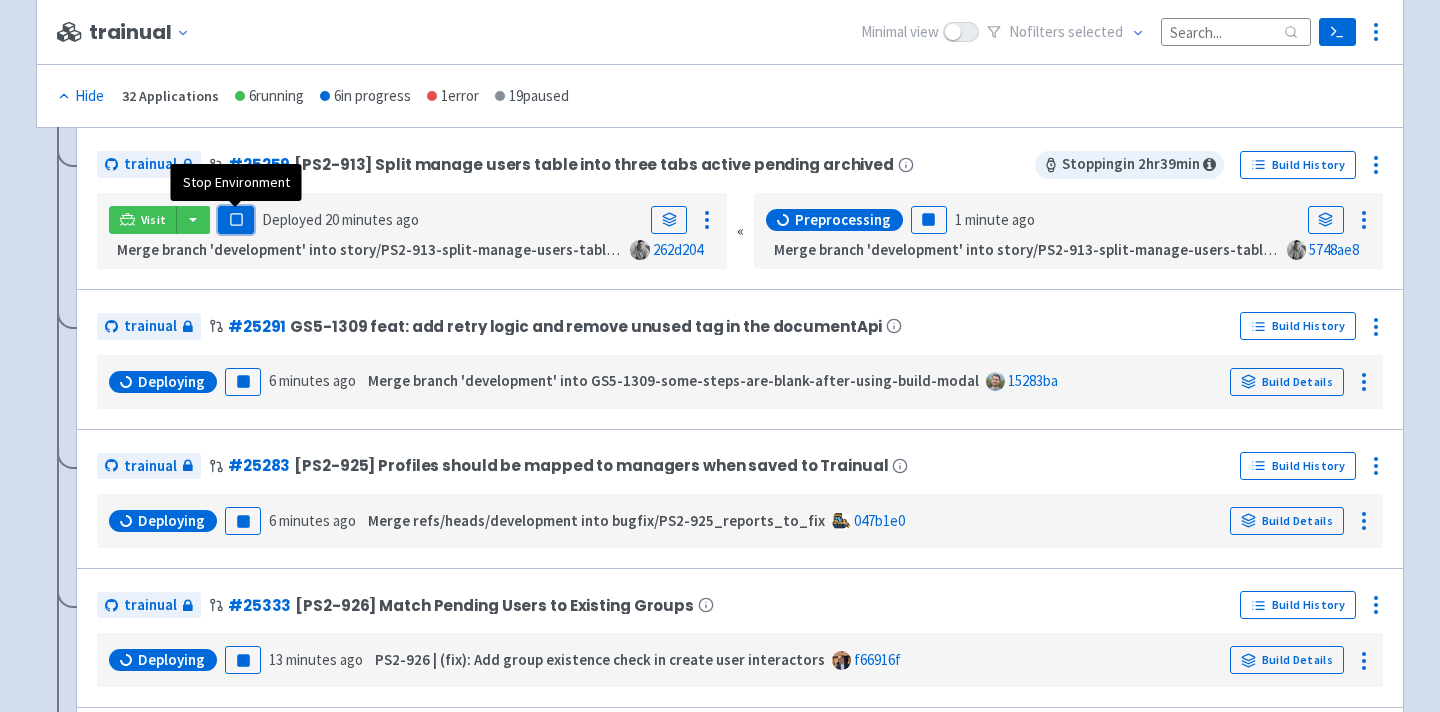 click on "Pause" at bounding box center (236, 220) 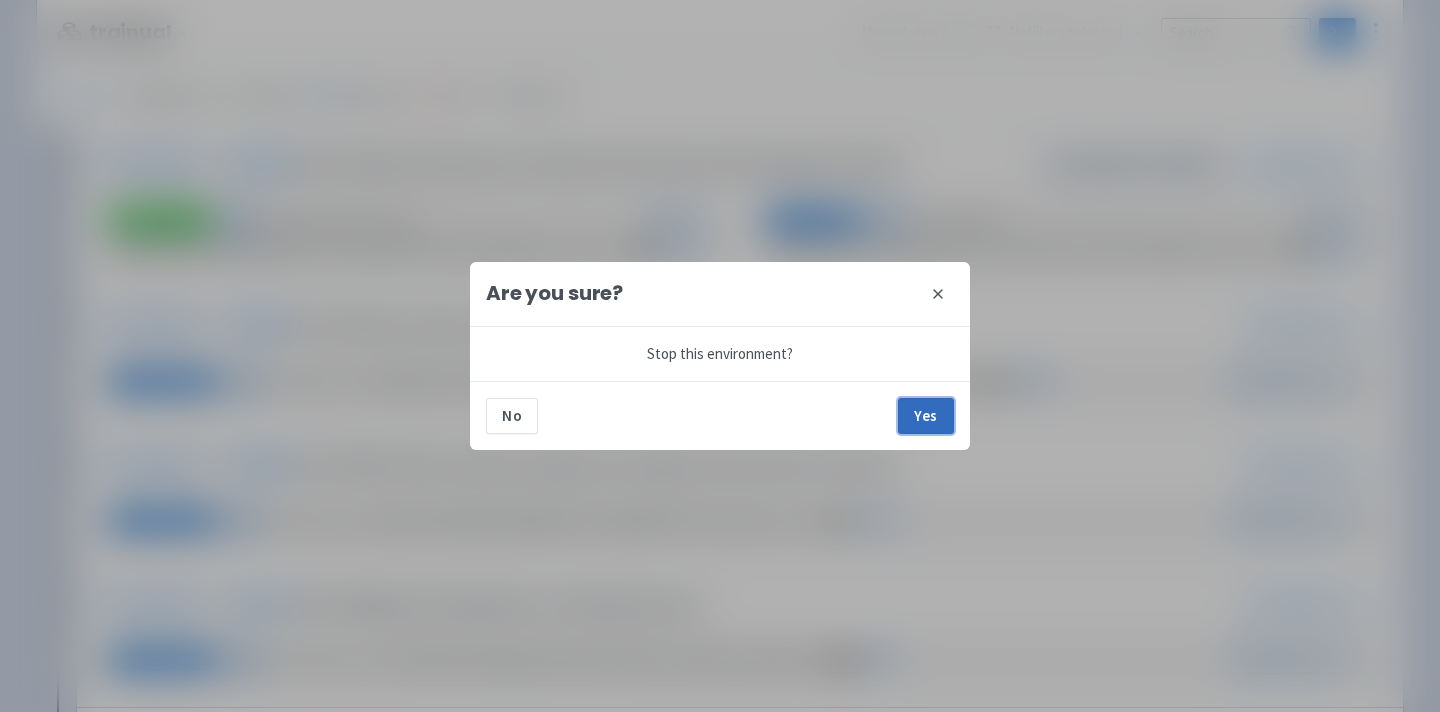click on "Yes" at bounding box center (926, 416) 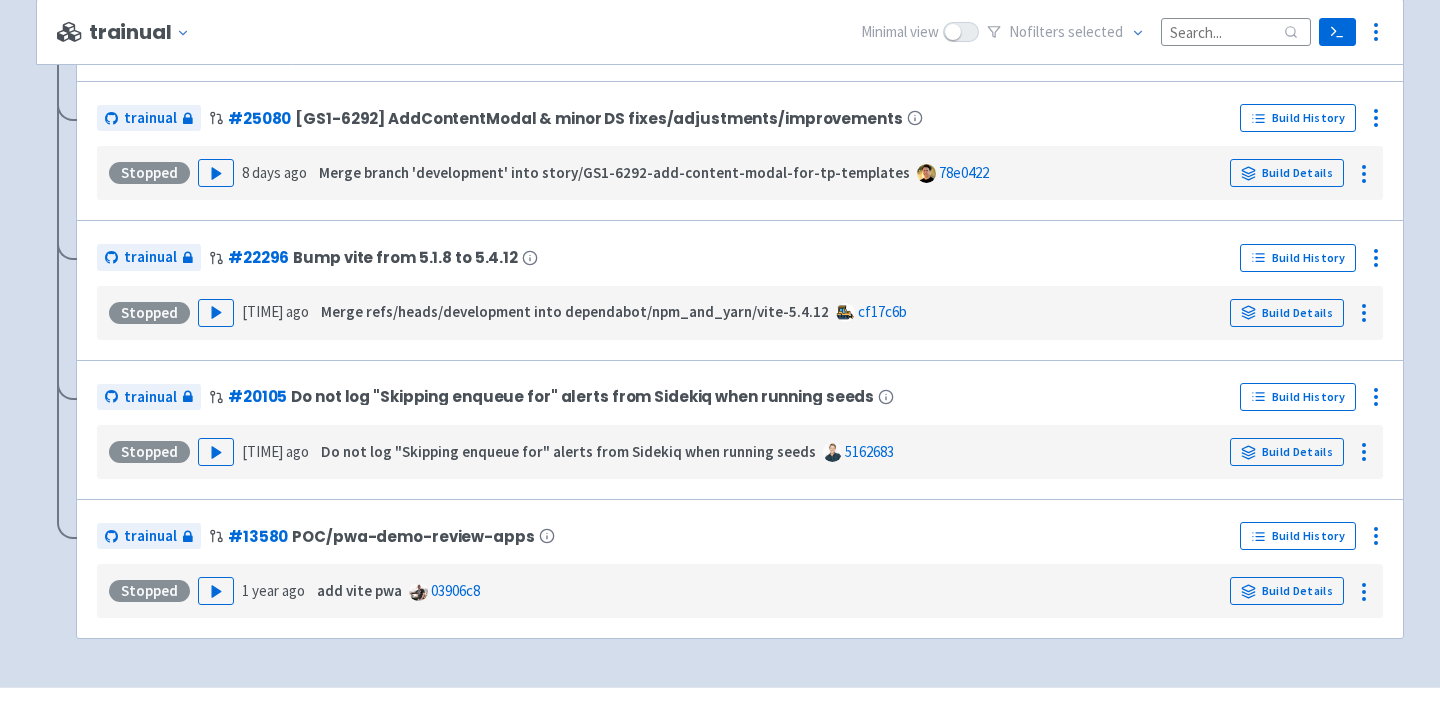 scroll, scrollTop: 4295, scrollLeft: 0, axis: vertical 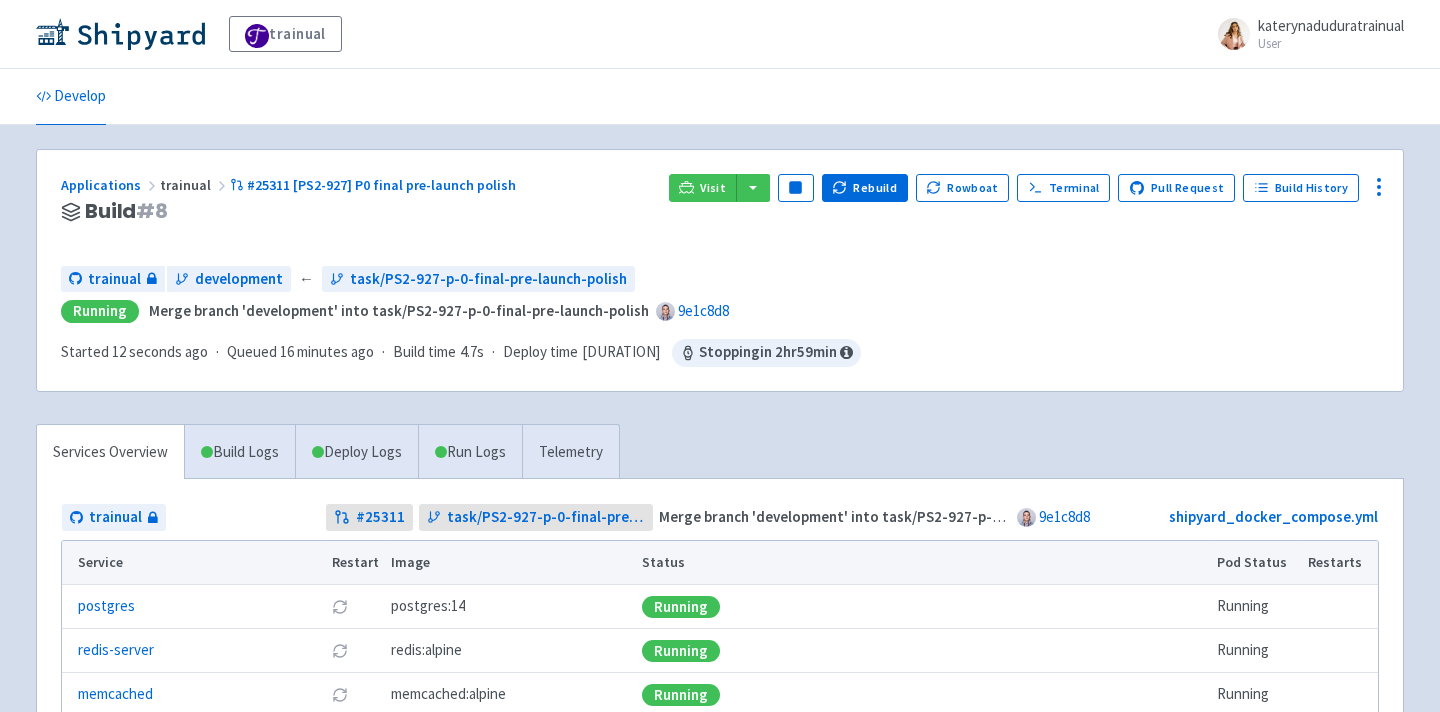click on "Visit Pause Rebuild Rowboat Terminal Pull Request Build History" at bounding box center (1024, 212) 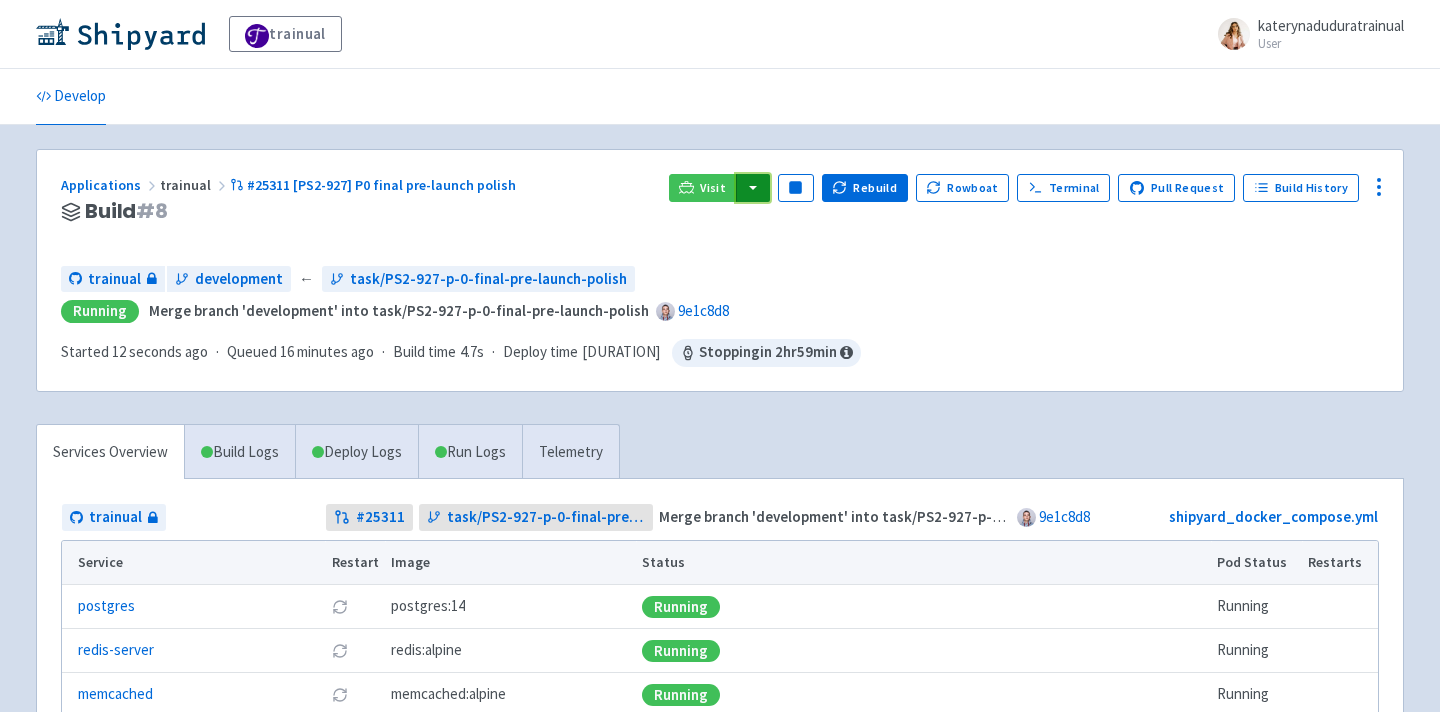 click at bounding box center (753, 188) 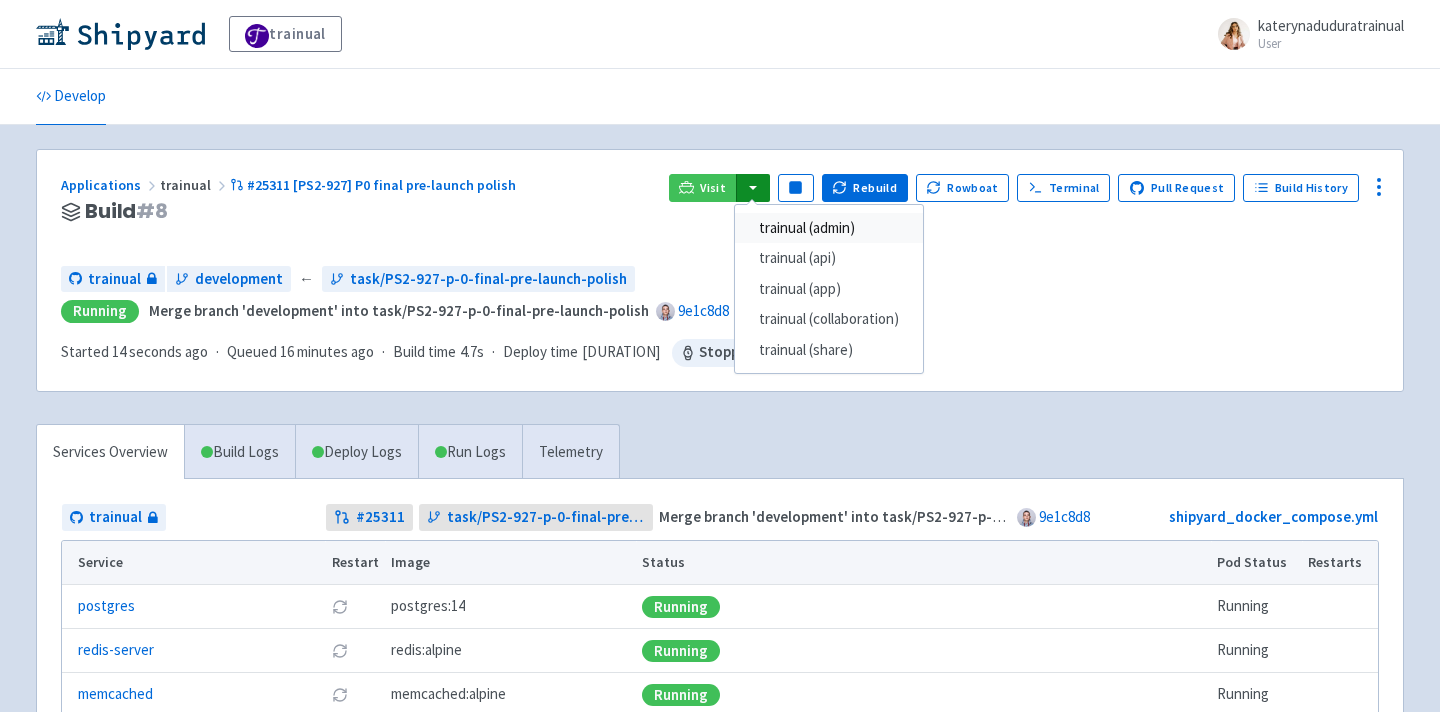 click on "trainual (admin)" at bounding box center (829, 228) 